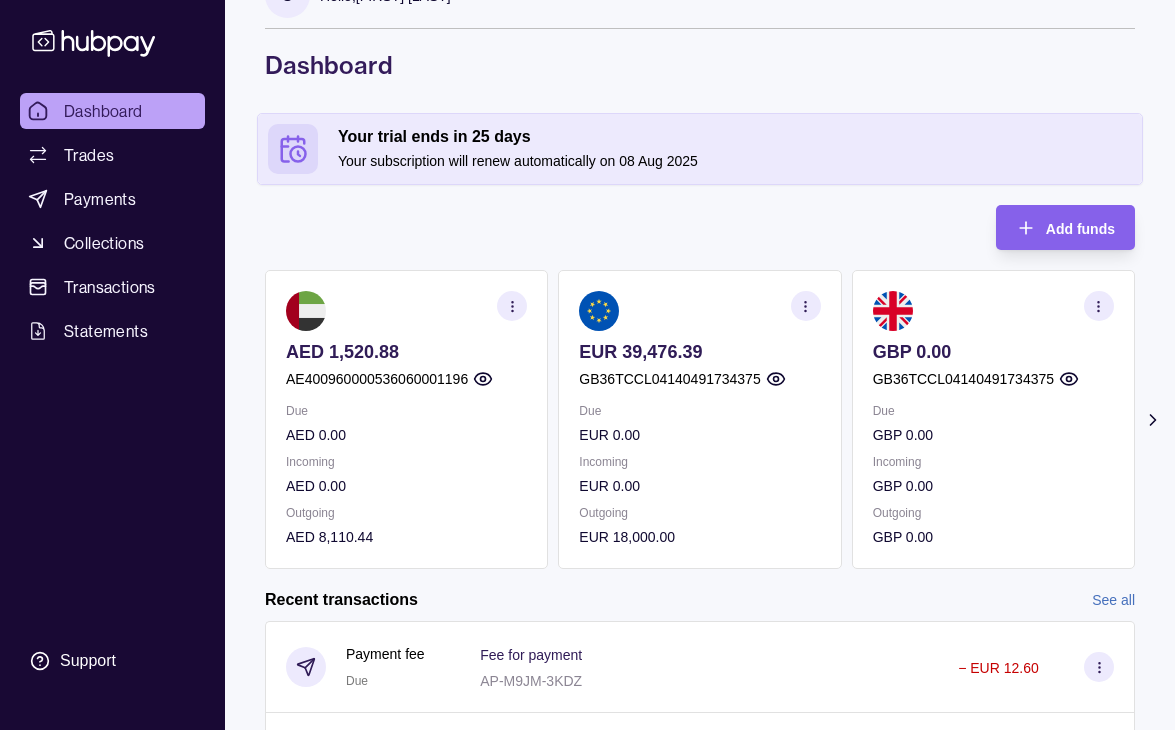 scroll, scrollTop: 100, scrollLeft: 0, axis: vertical 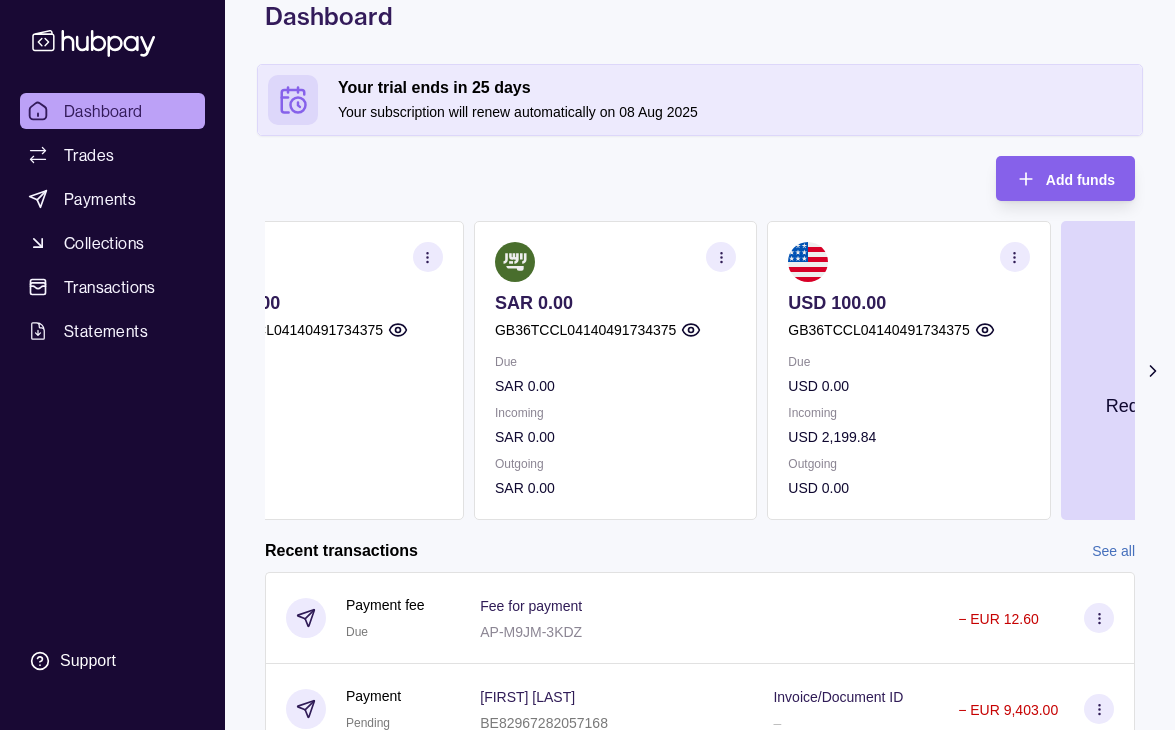 click on "GBP 0.00" at bounding box center [322, 386] 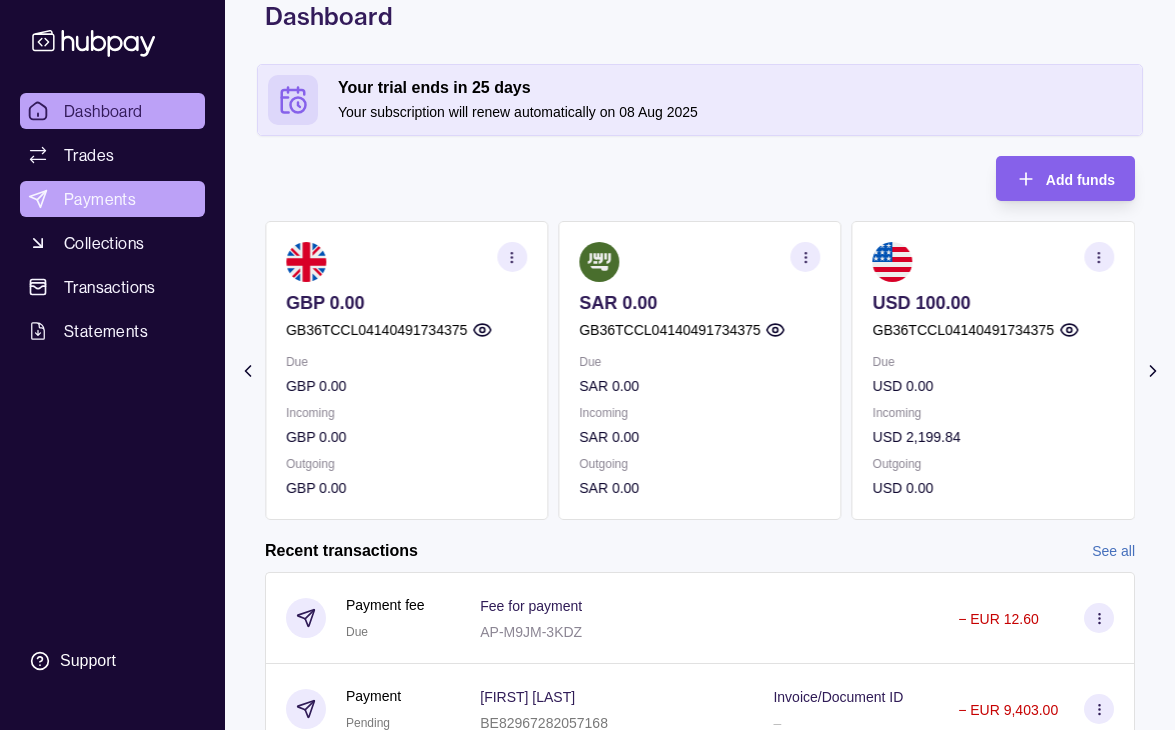 click on "Payments" at bounding box center [100, 199] 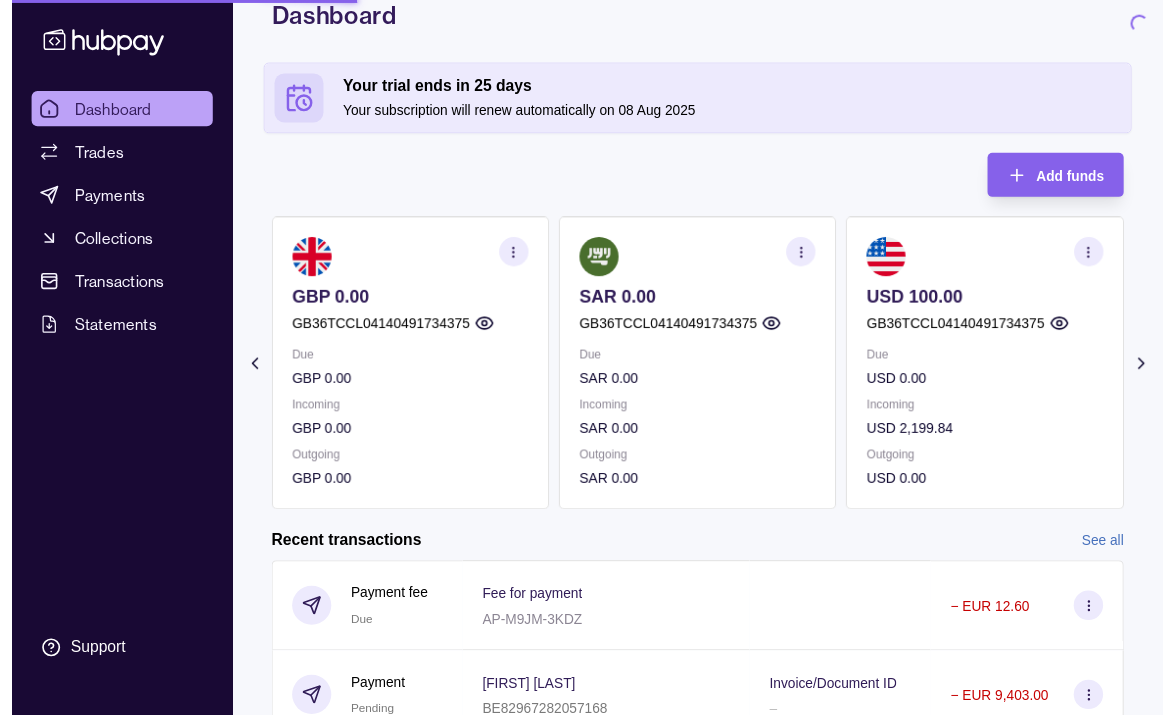 scroll, scrollTop: 0, scrollLeft: 0, axis: both 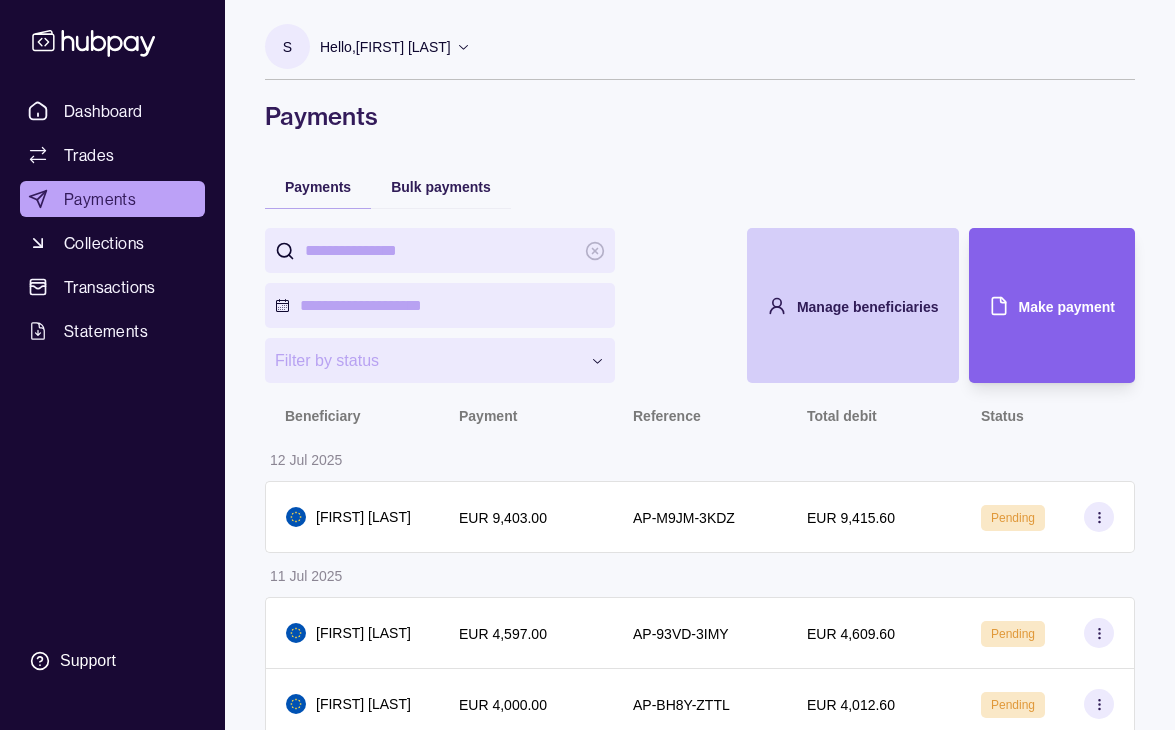 click on "Manage beneficiaries" at bounding box center [838, 305] 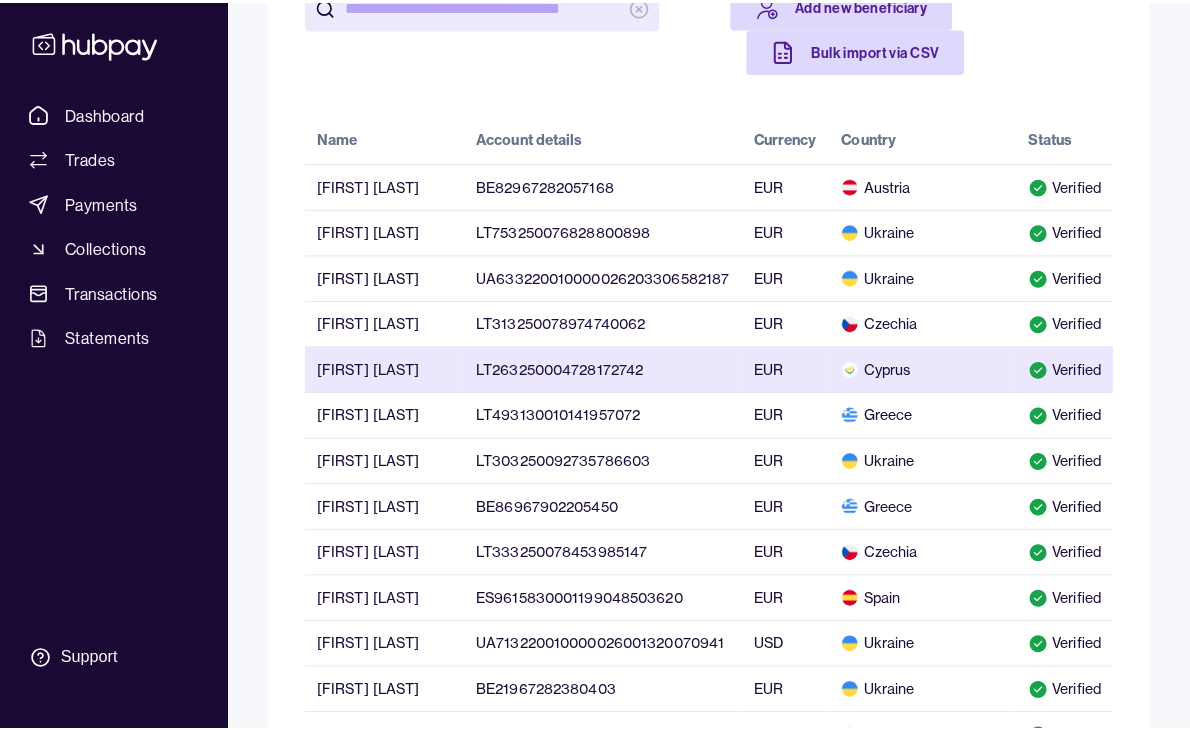 scroll, scrollTop: 300, scrollLeft: 0, axis: vertical 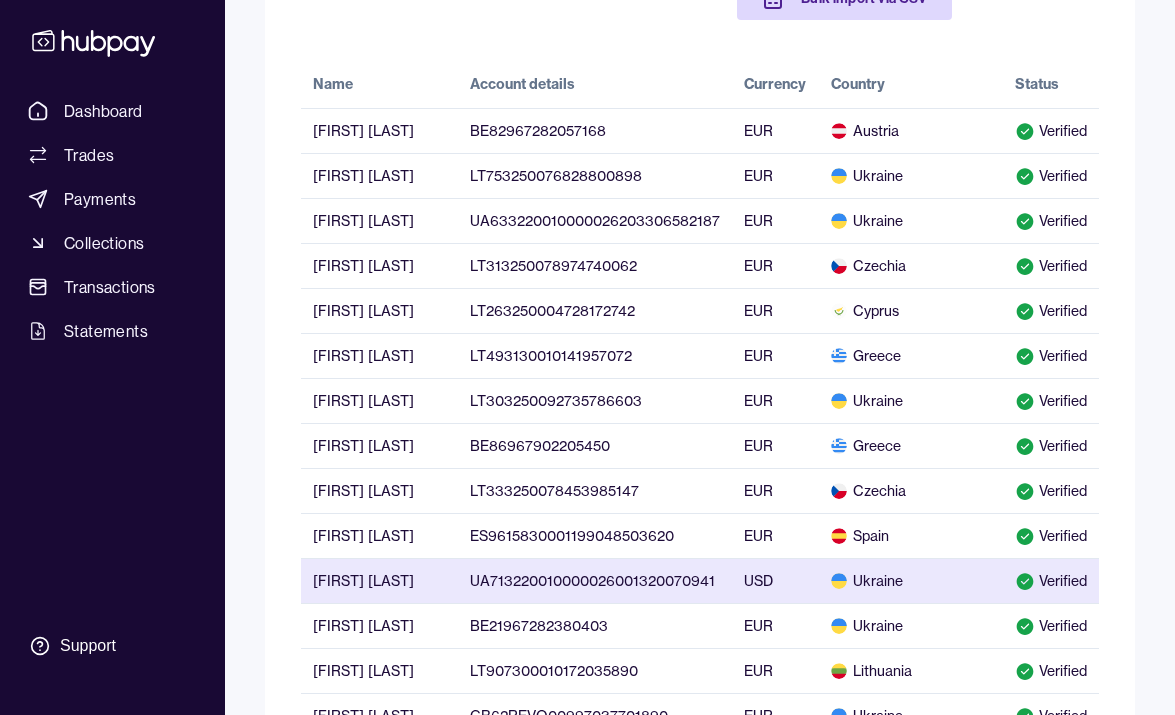 click on "UA713220010000026001320070941" at bounding box center (595, 580) 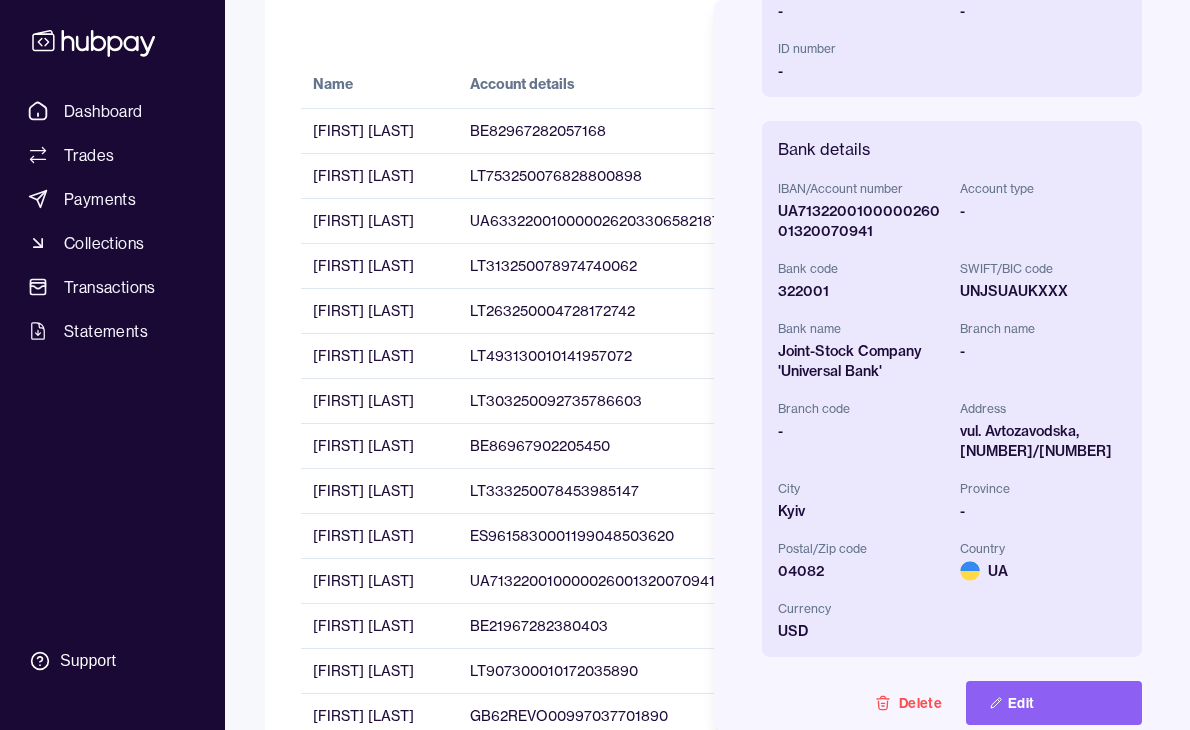 scroll, scrollTop: 500, scrollLeft: 0, axis: vertical 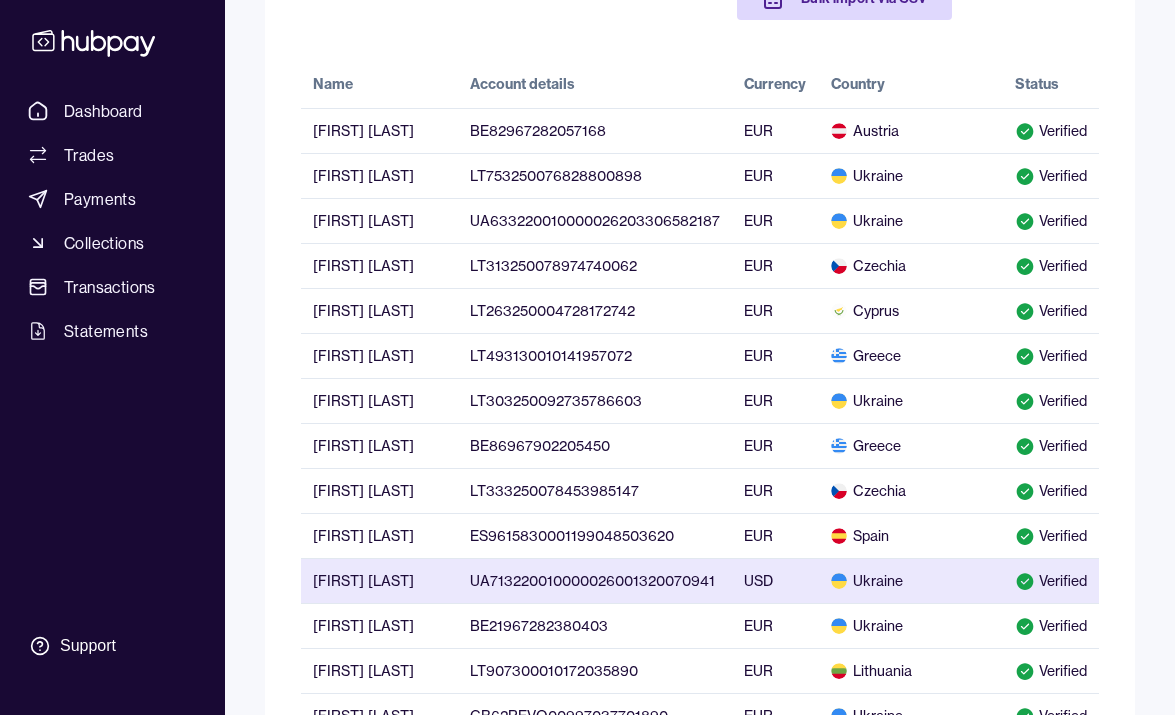 click on "Ukraine" at bounding box center [911, 580] 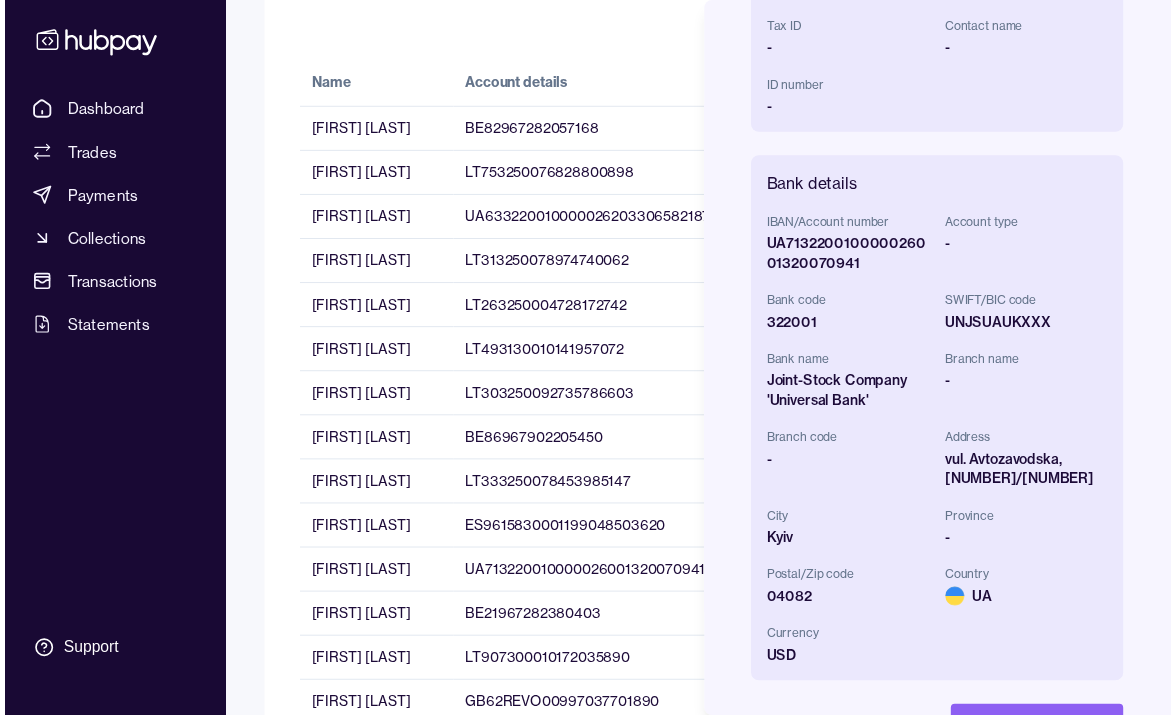 scroll, scrollTop: 566, scrollLeft: 0, axis: vertical 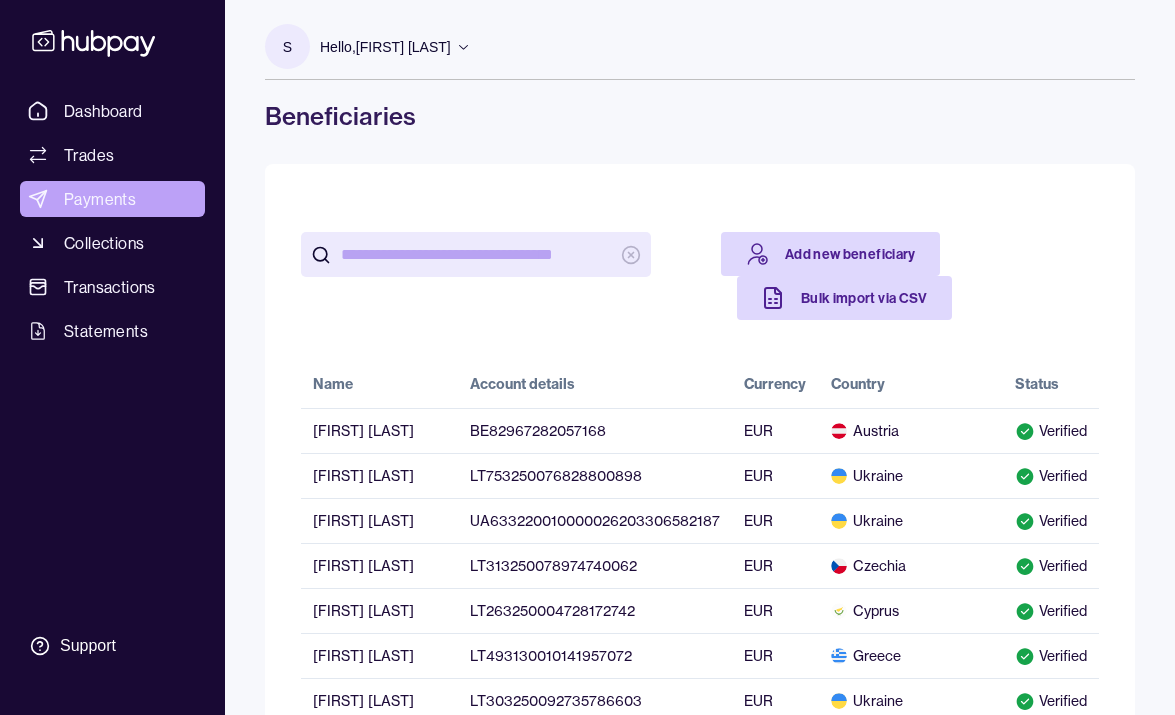 click on "Payments" at bounding box center (100, 199) 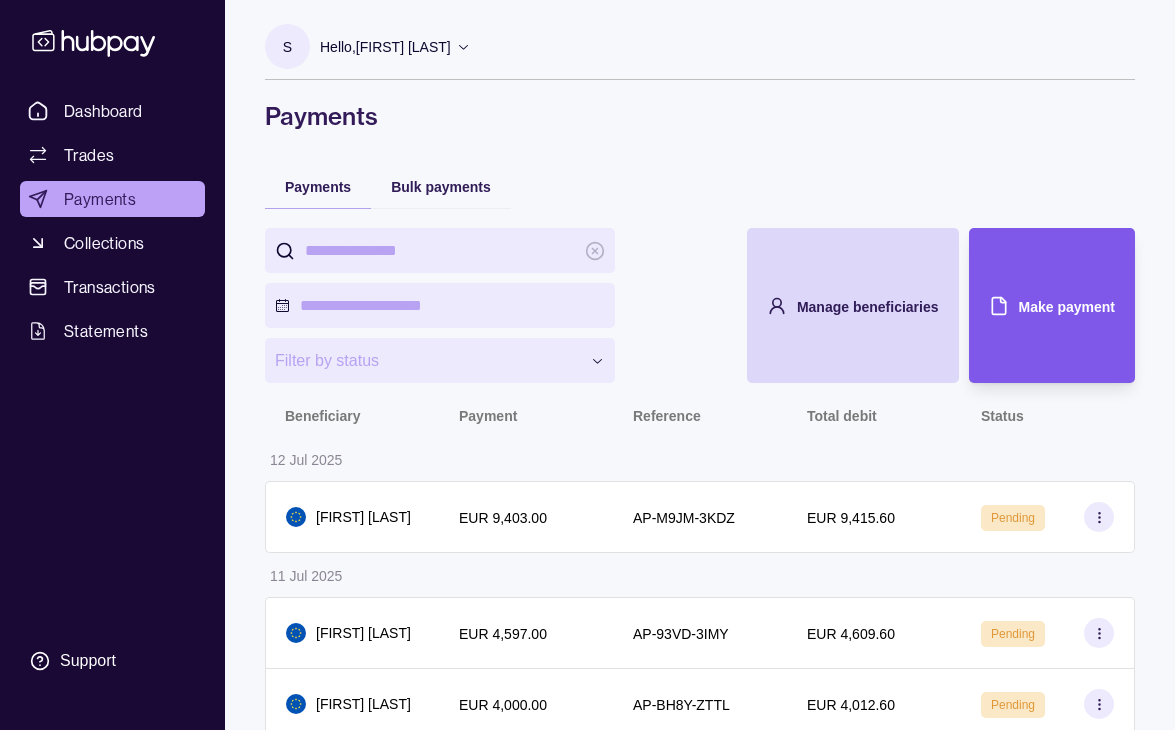 click on "Make payment" at bounding box center (1037, 305) 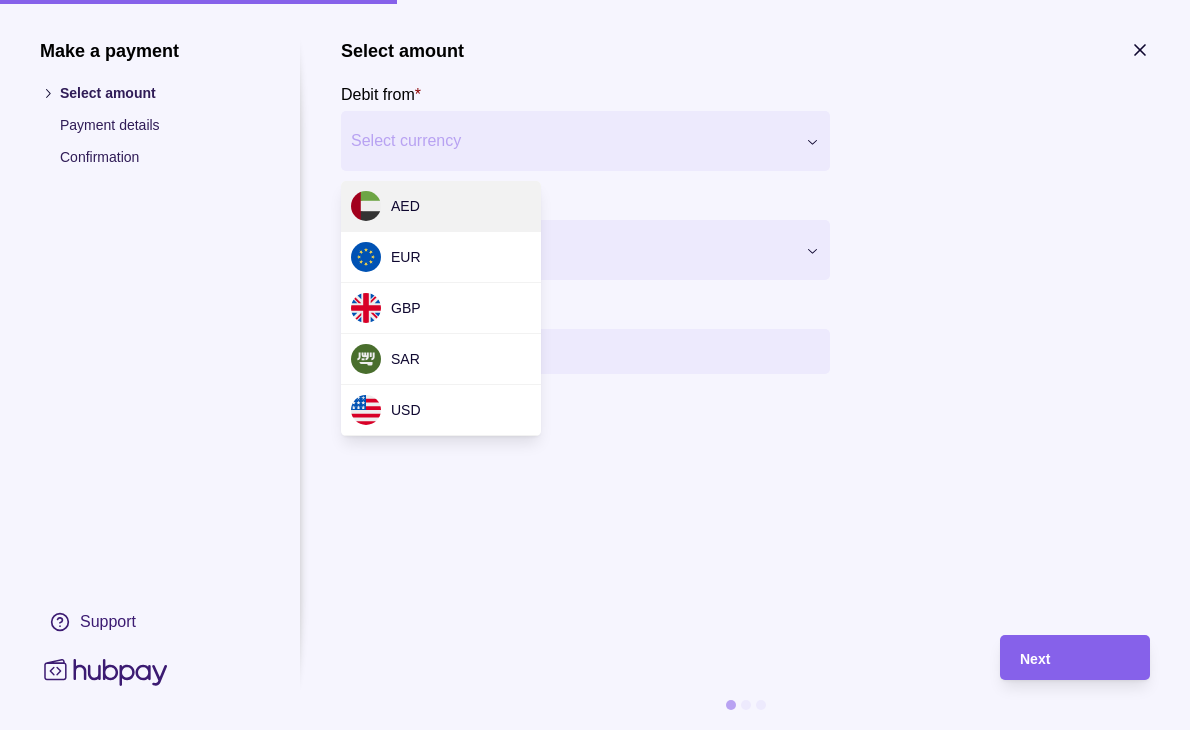 click on "**********" at bounding box center (595, 765) 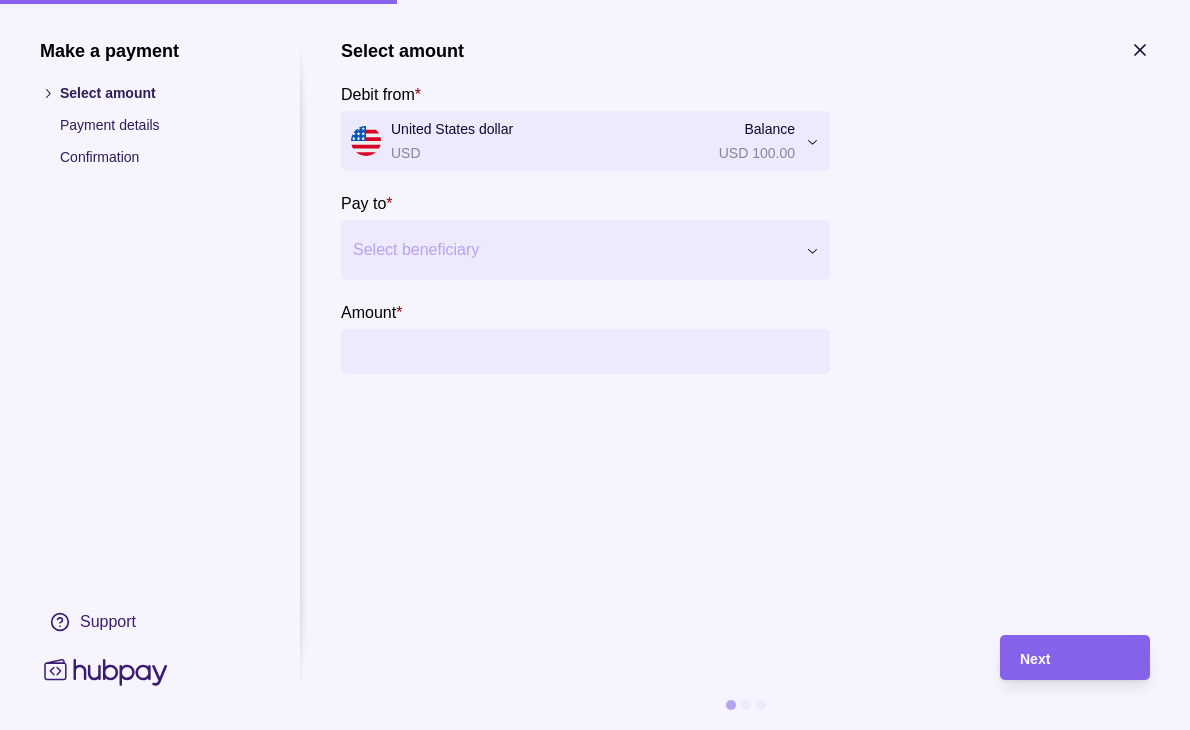 click at bounding box center [573, 250] 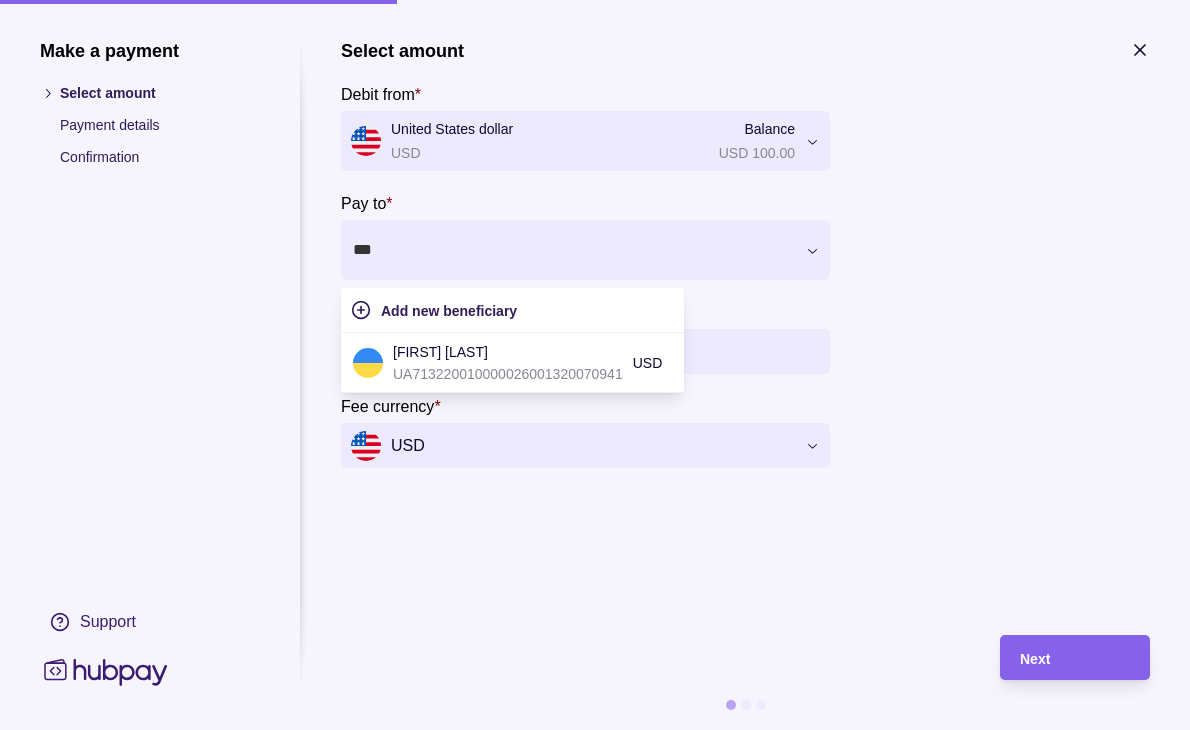 type on "***" 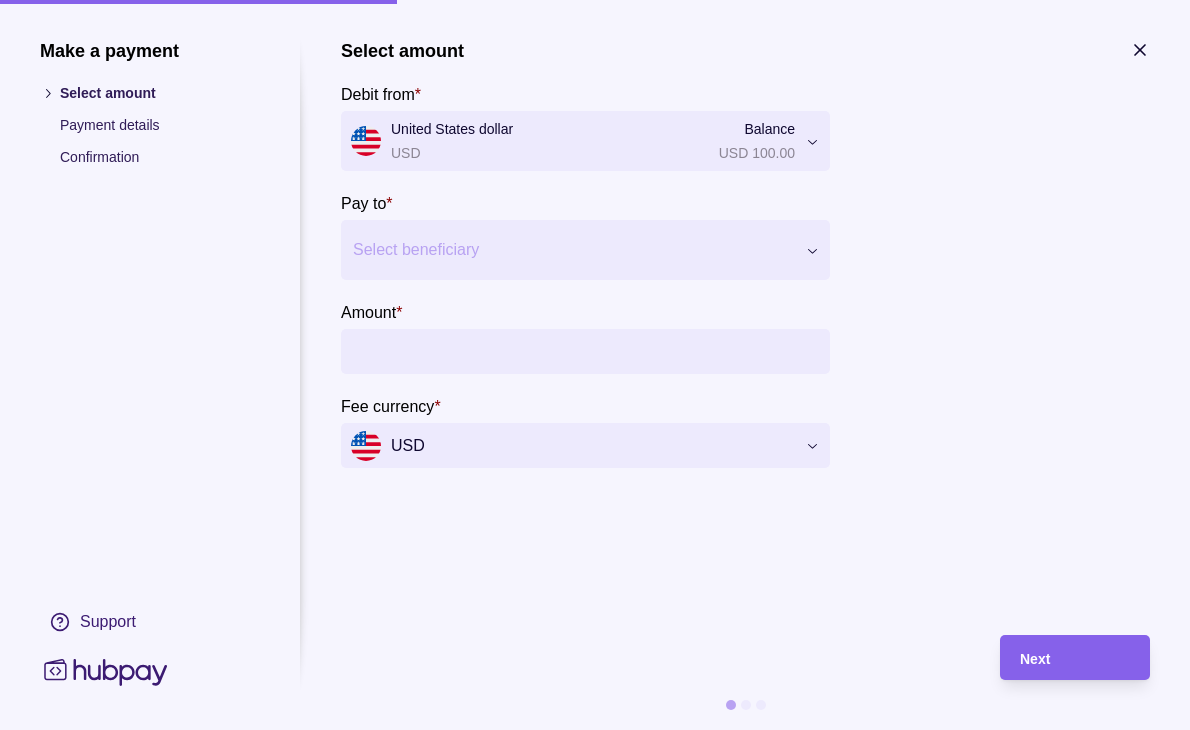 click at bounding box center [310, 365] 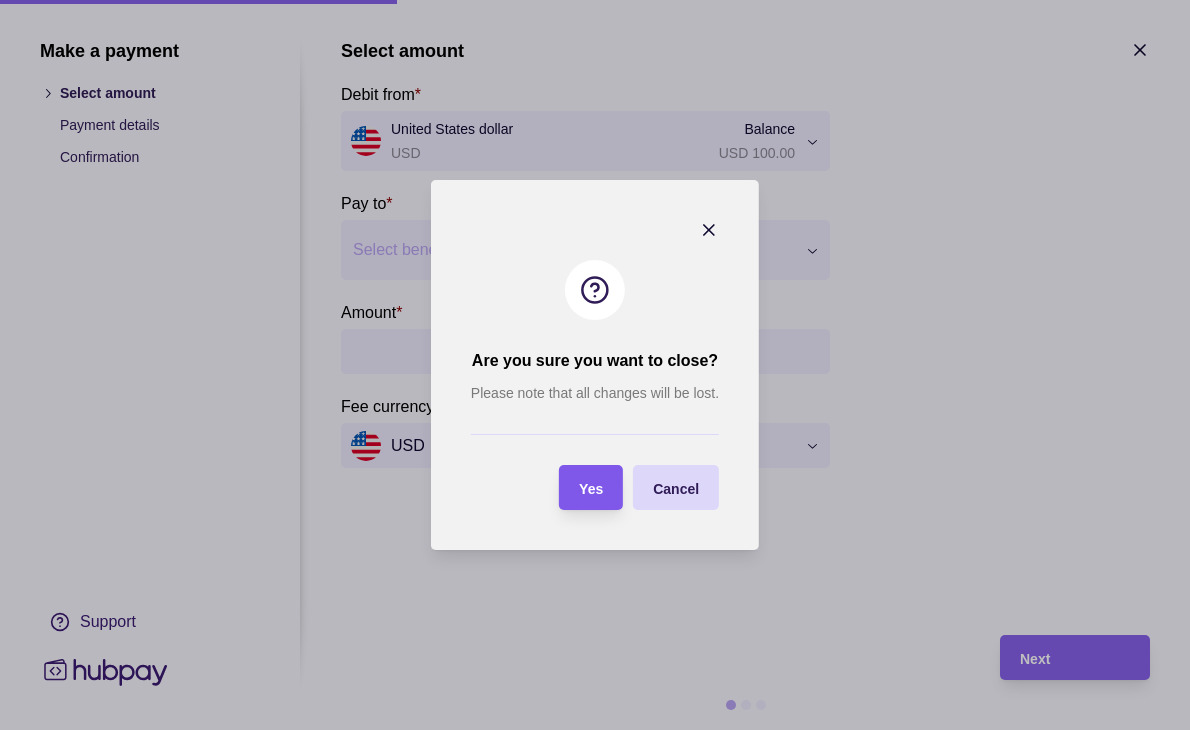 click on "Yes" at bounding box center (591, 487) 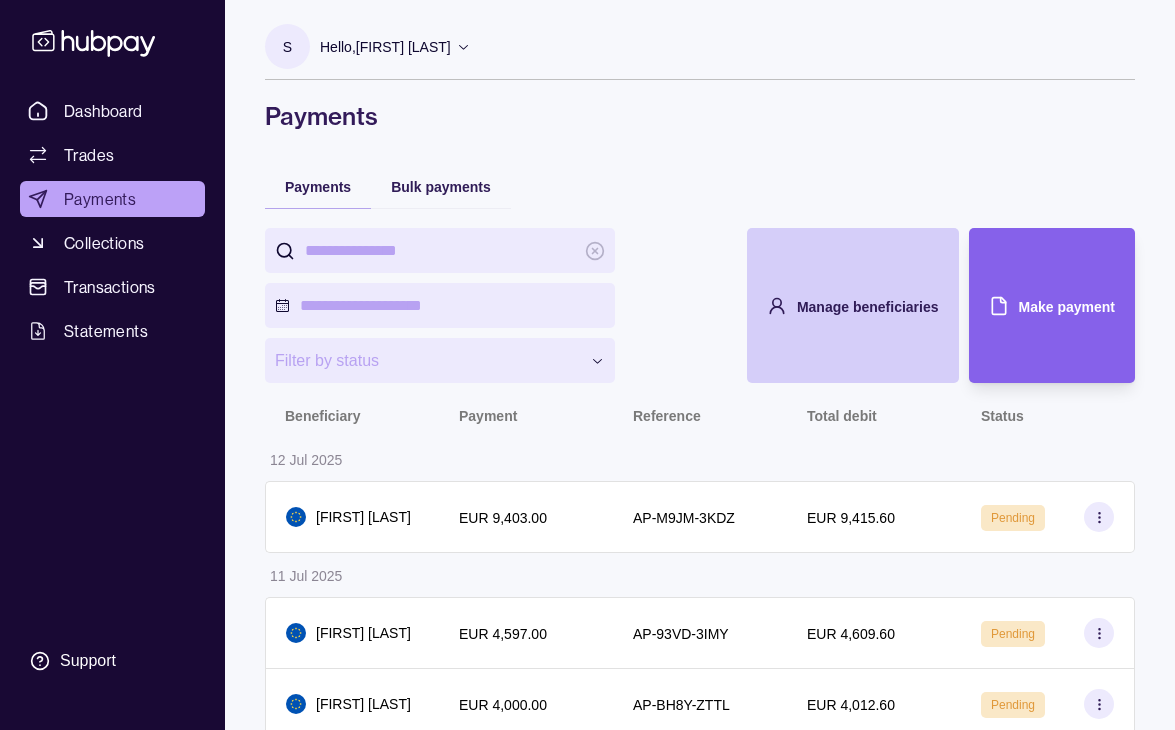 click on "Manage beneficiaries" at bounding box center [838, 305] 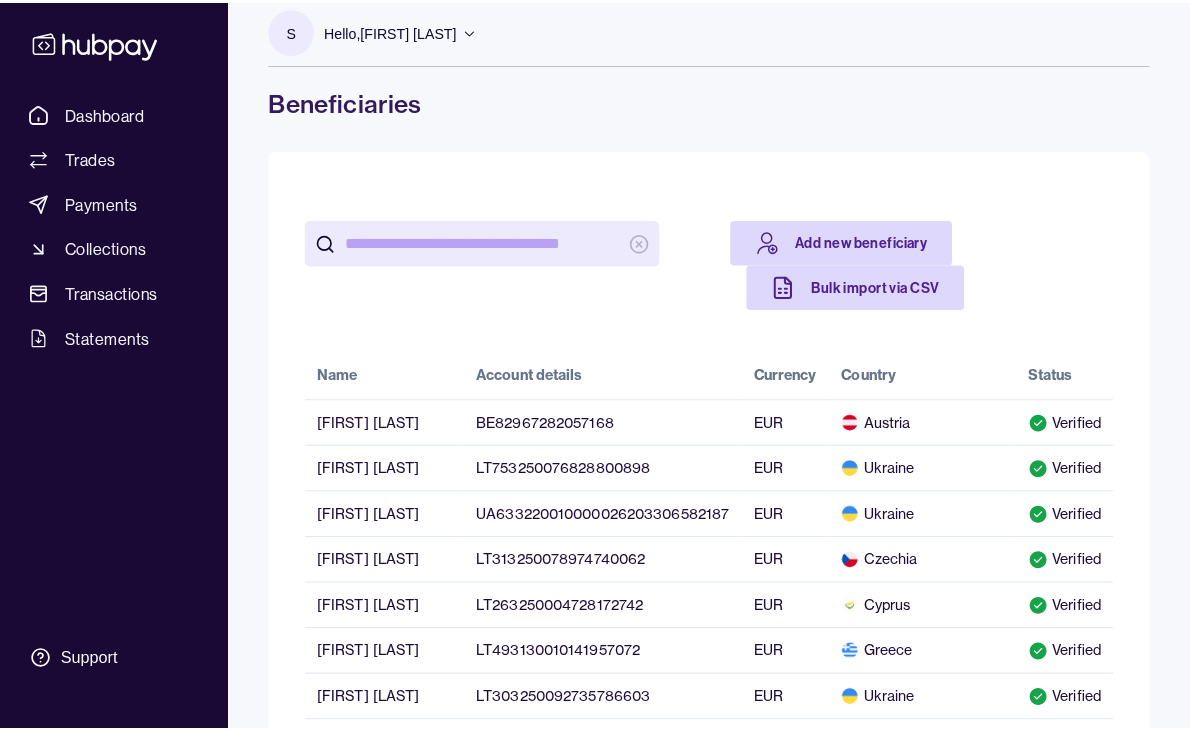 scroll, scrollTop: 0, scrollLeft: 0, axis: both 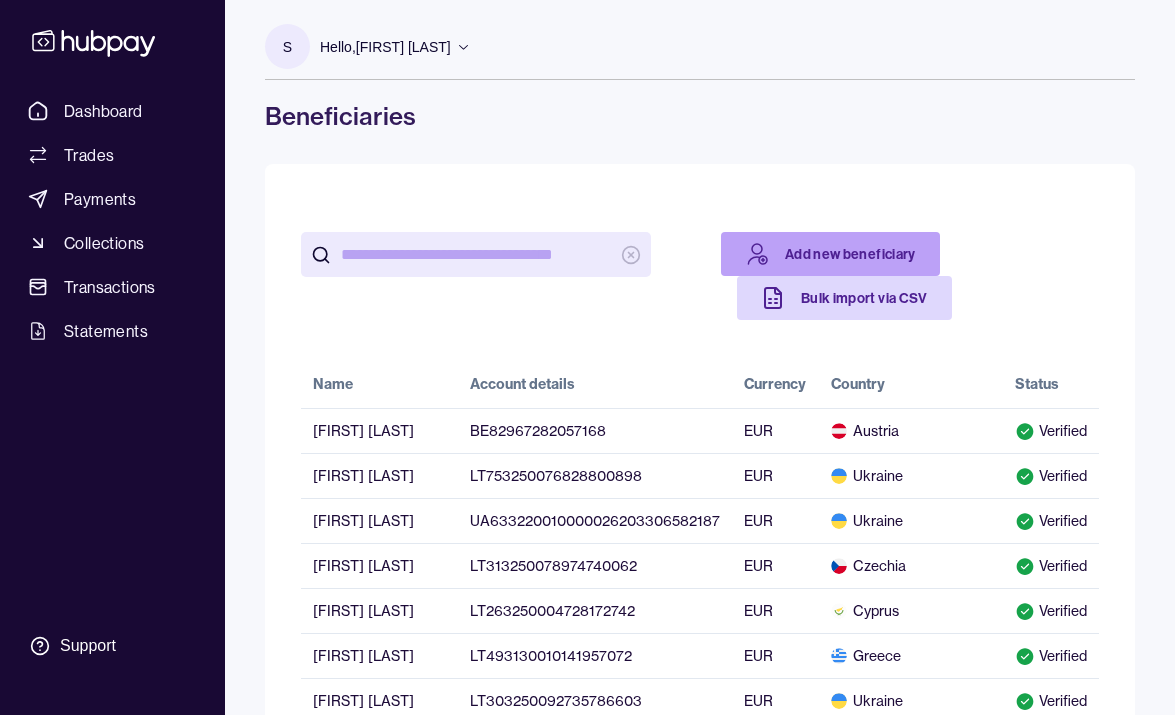 click on "Add new beneficiary" at bounding box center [830, 254] 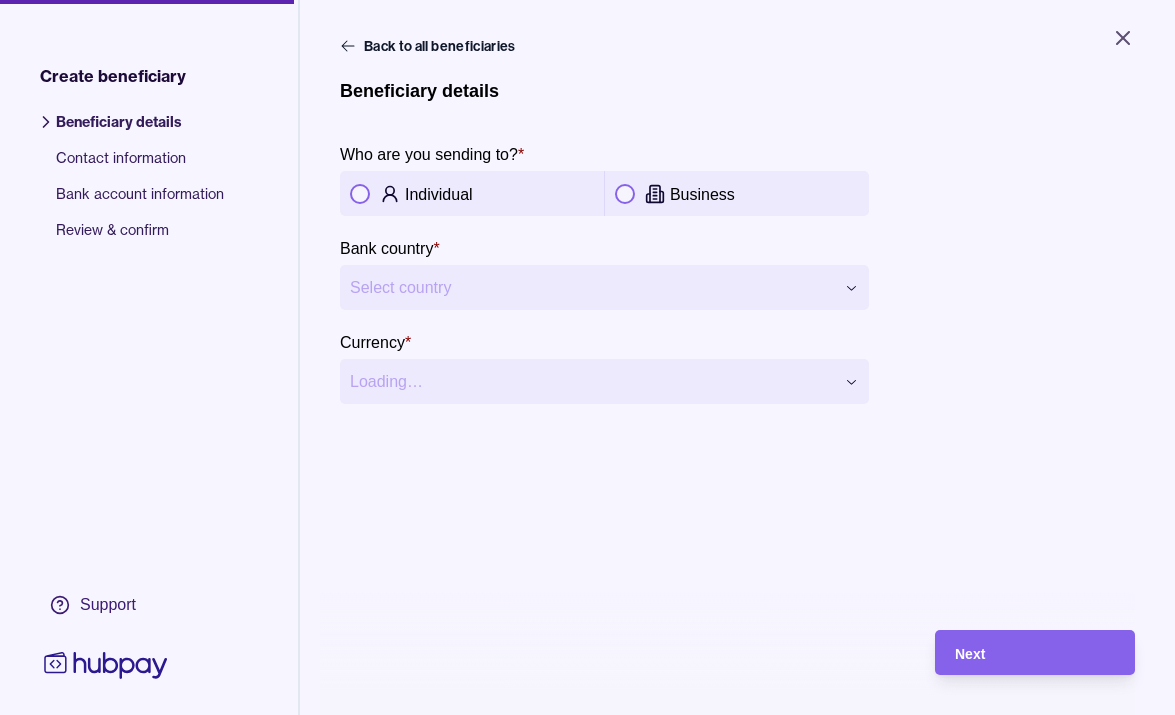 click on "Individual" at bounding box center [439, 194] 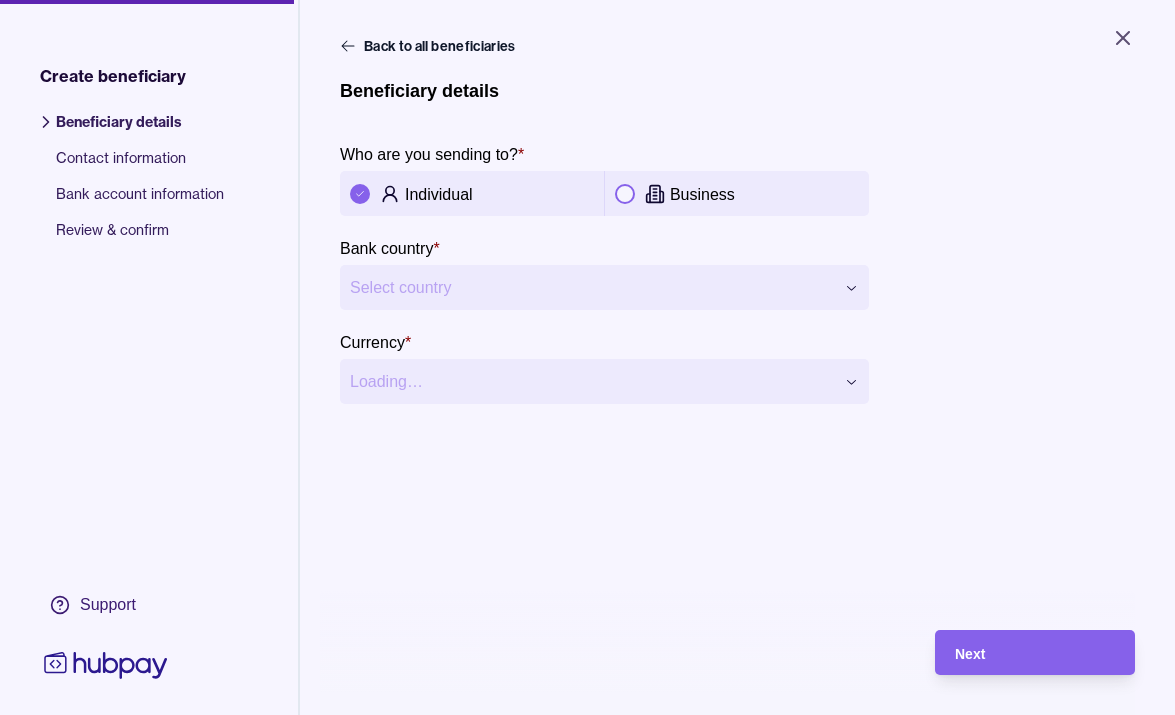 click on "**********" at bounding box center (587, 357) 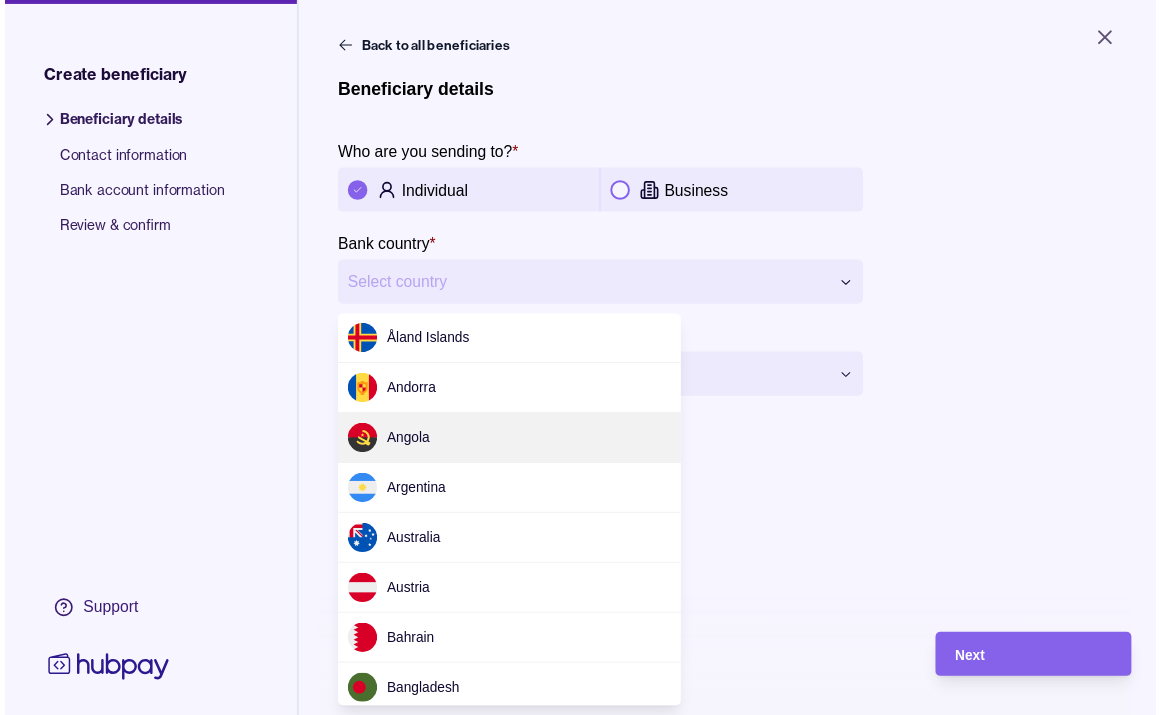 scroll, scrollTop: 5946, scrollLeft: 0, axis: vertical 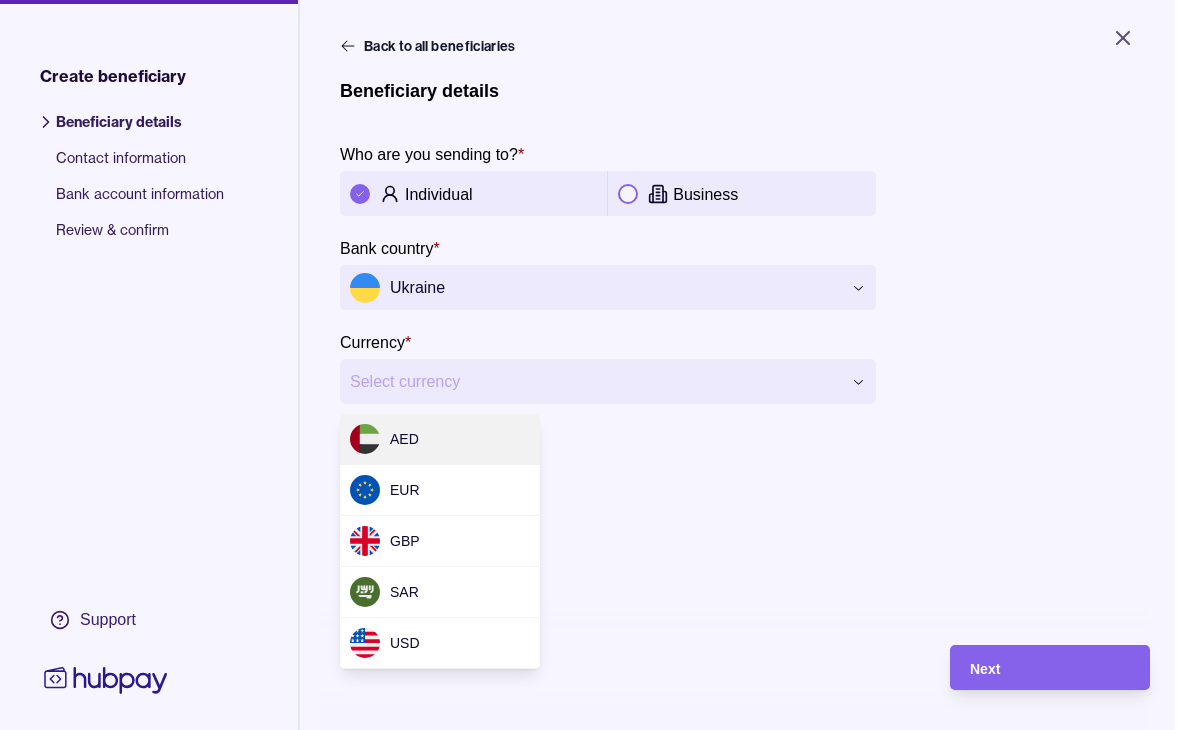 click on "**********" at bounding box center [595, 365] 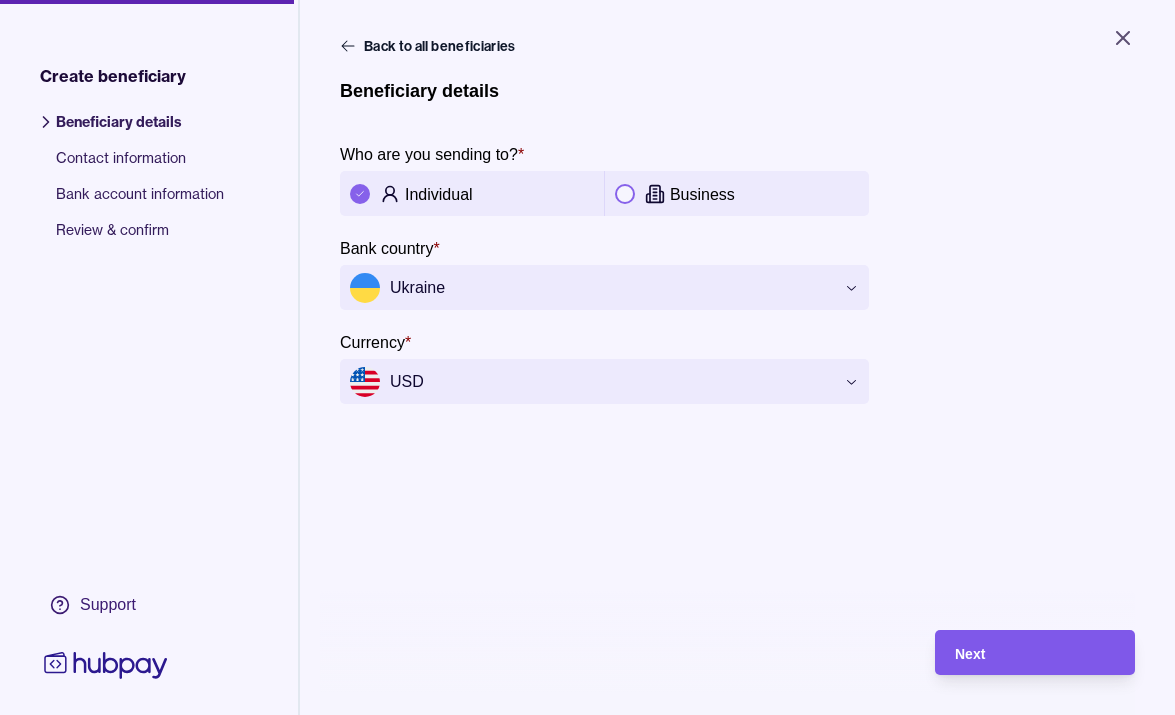 click on "Next" at bounding box center [1035, 653] 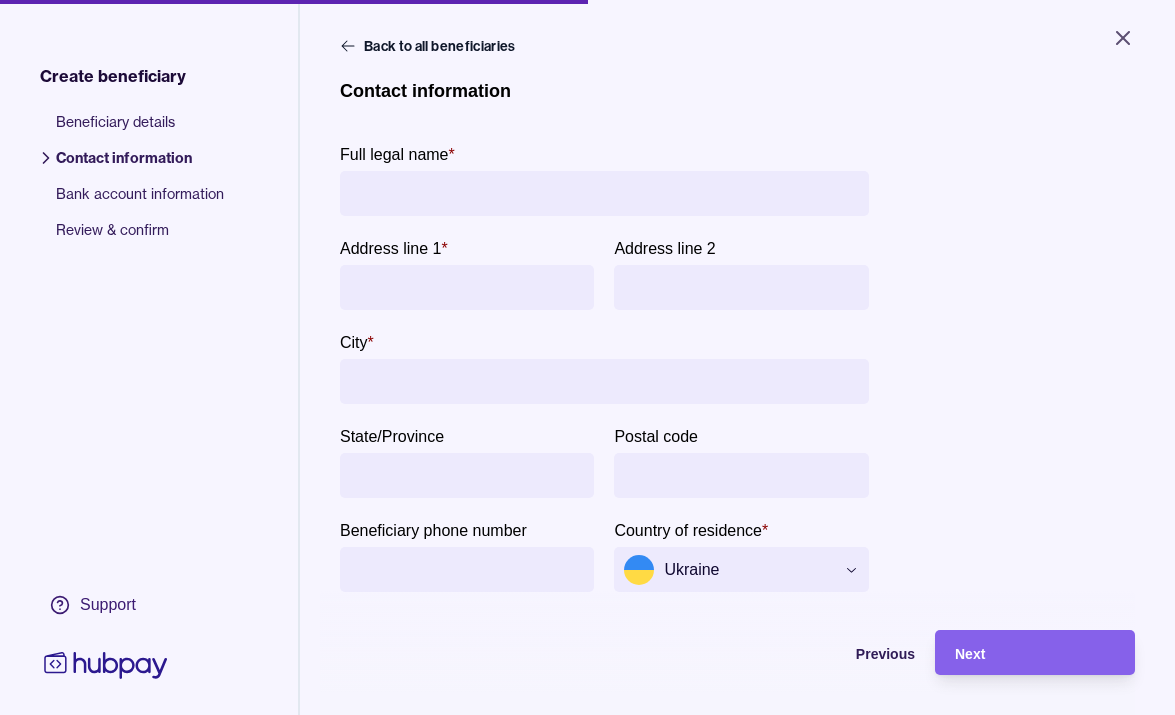 click on "Full legal name  *" at bounding box center [604, 193] 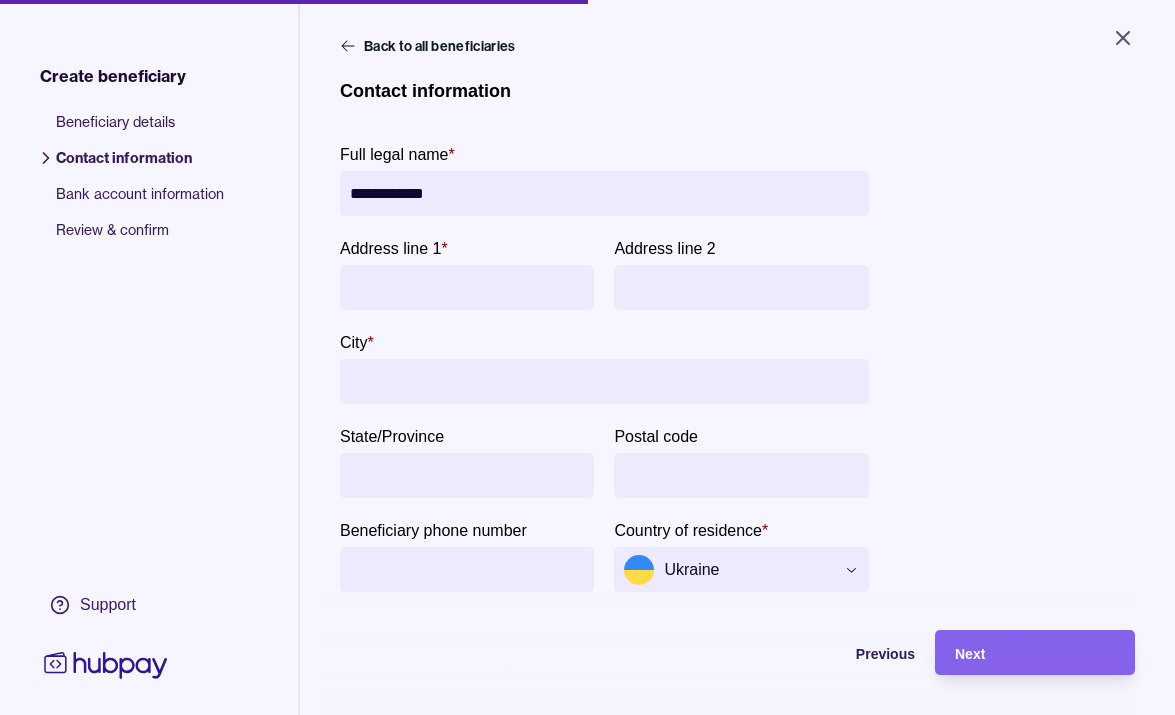 type on "**********" 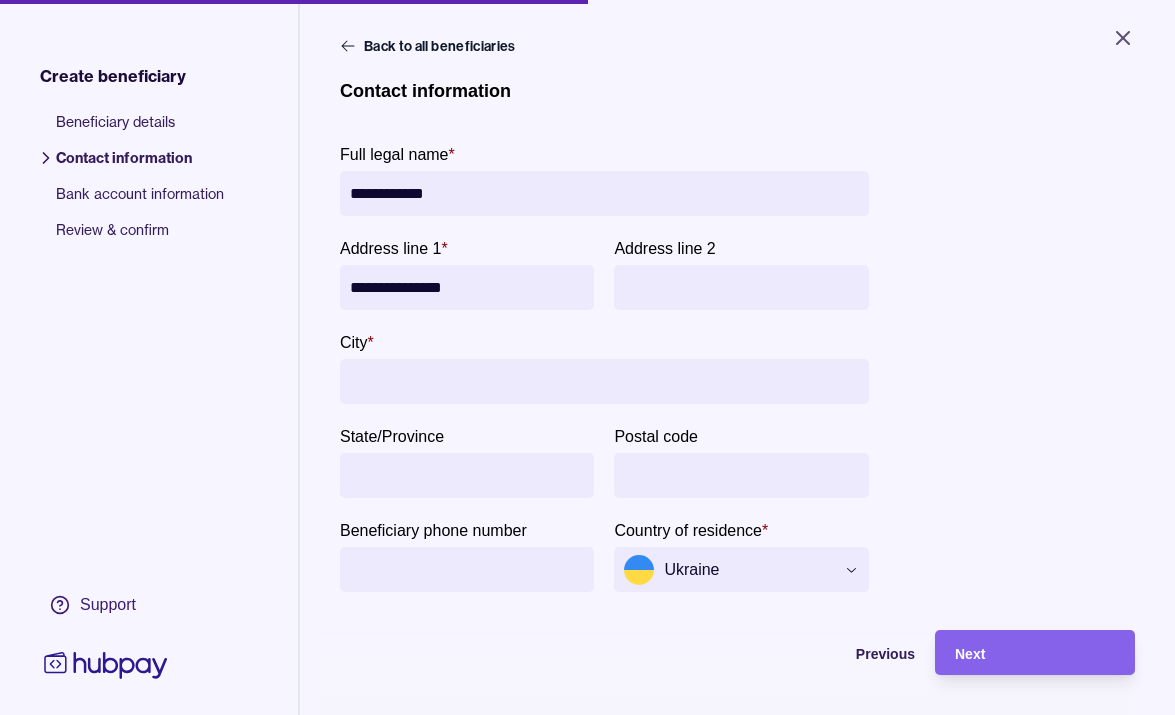 type on "**********" 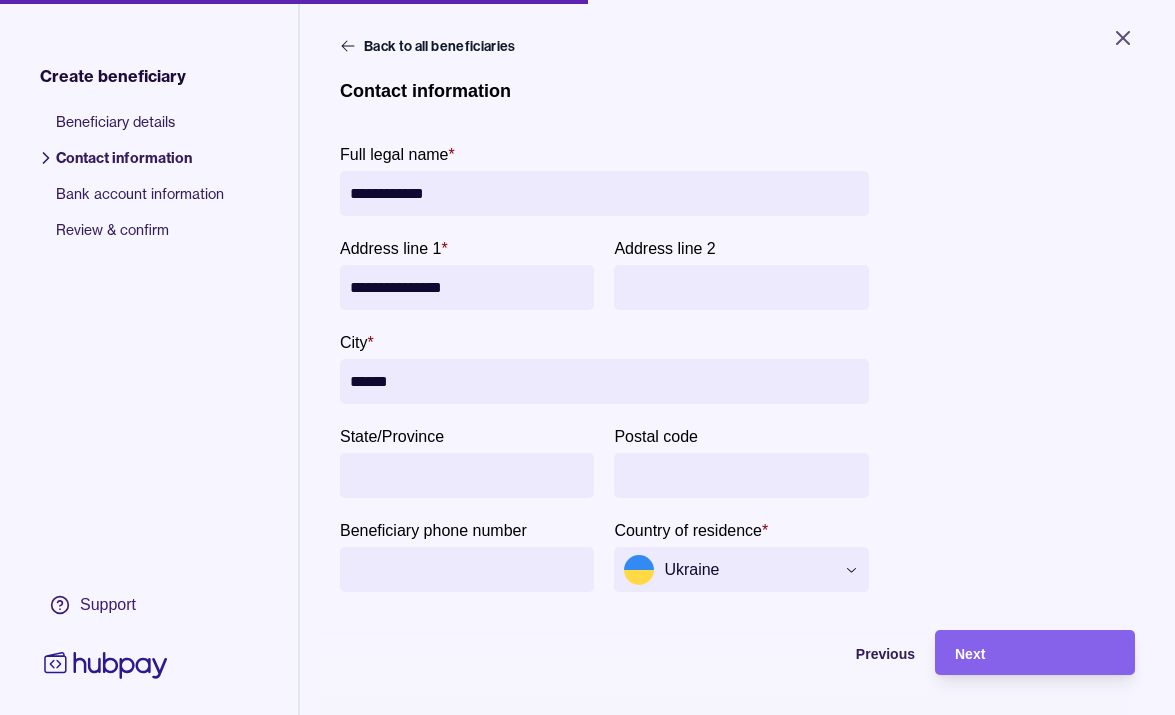 type on "******" 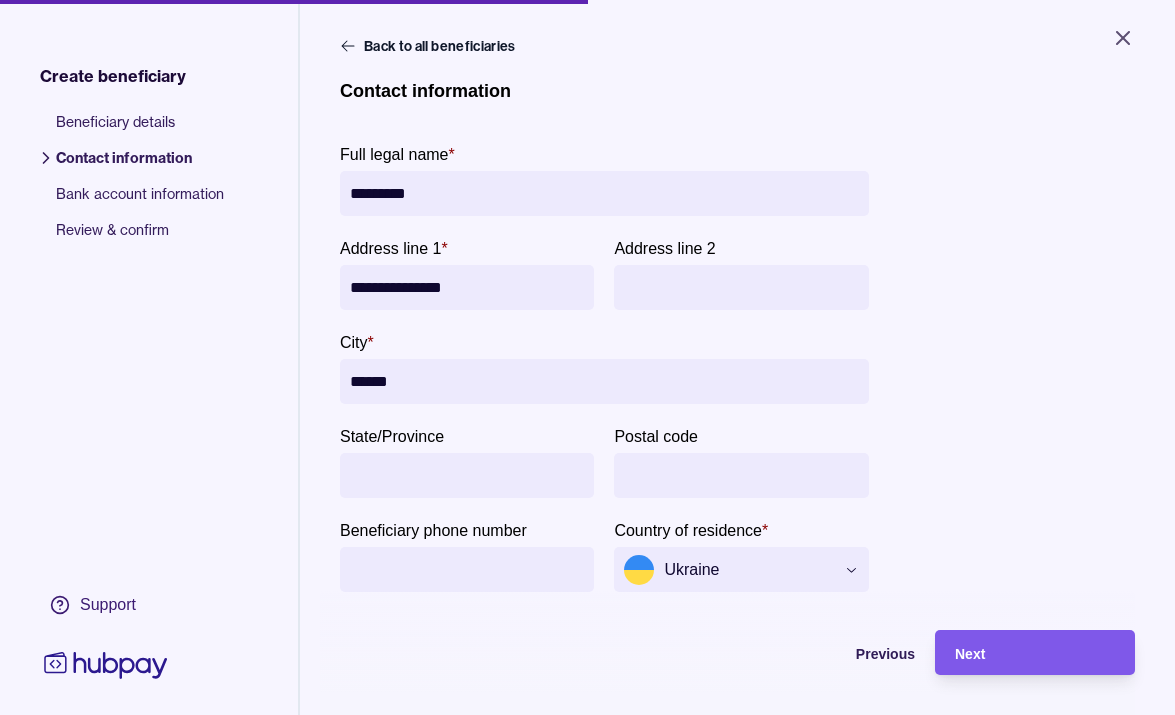 type on "*********" 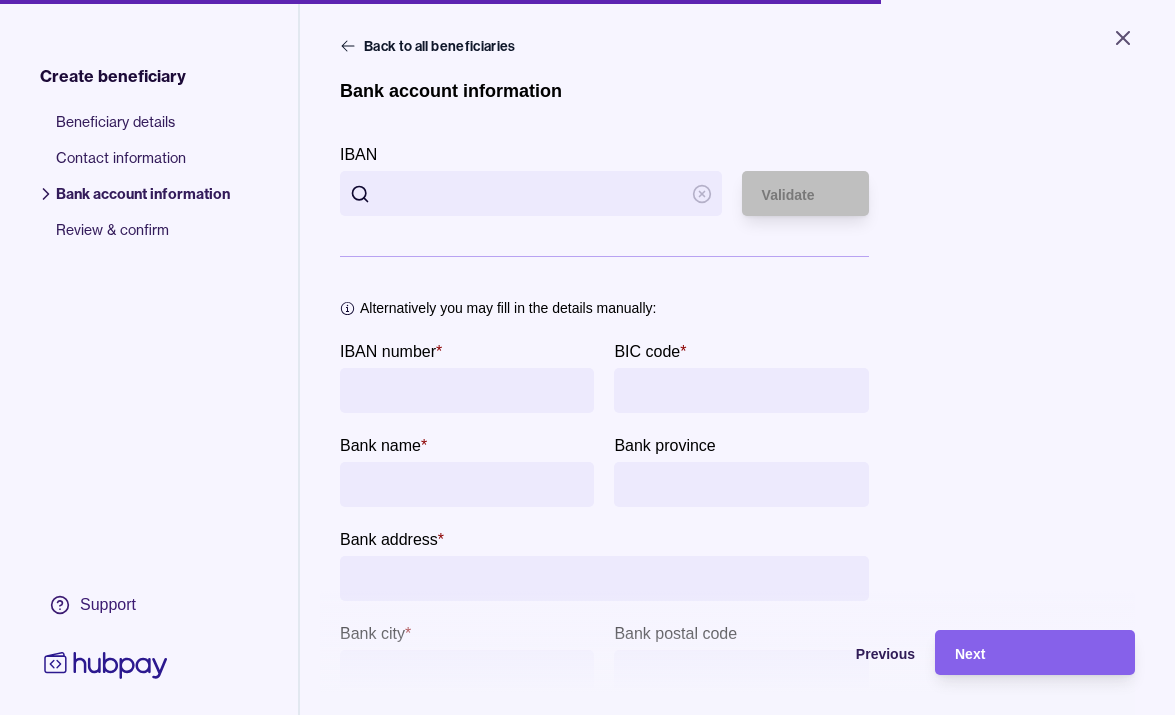 click on "IBAN" at bounding box center (531, 193) 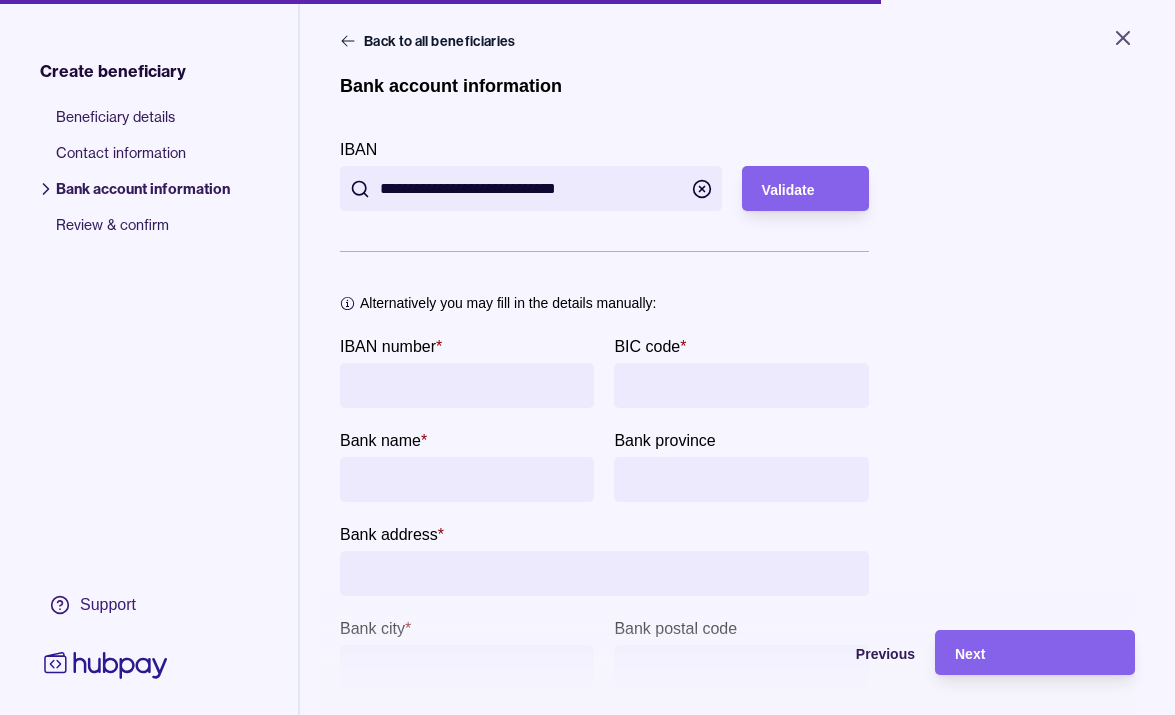 scroll, scrollTop: 0, scrollLeft: 0, axis: both 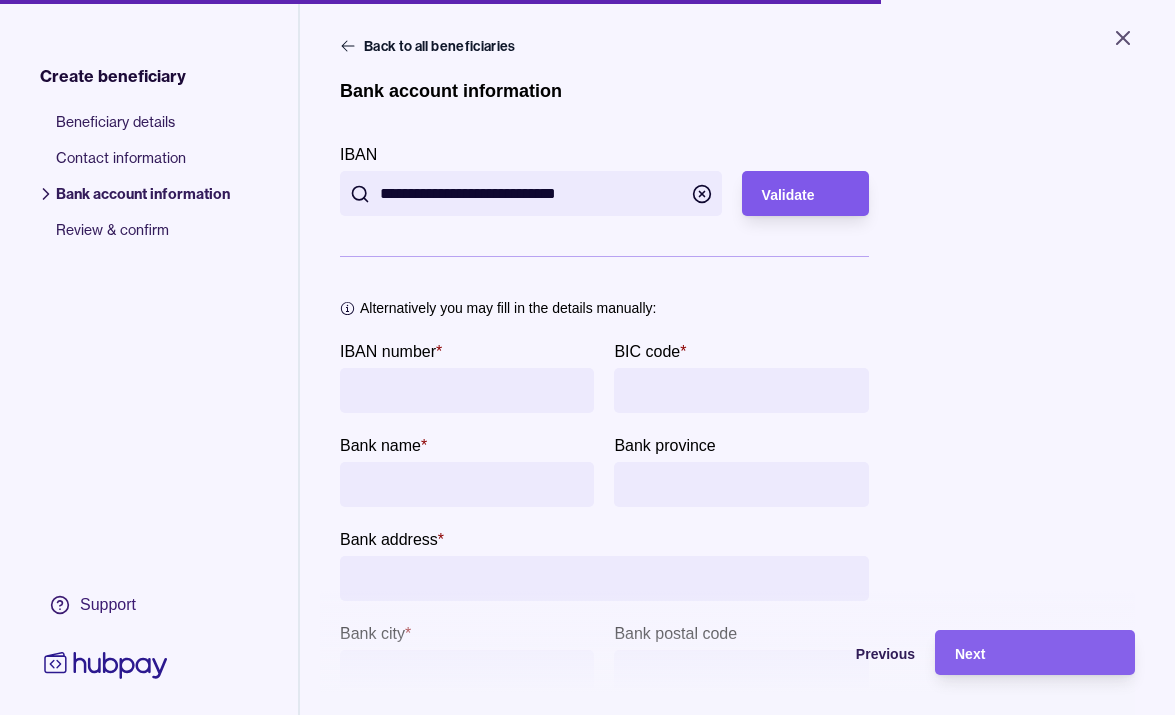 type on "**********" 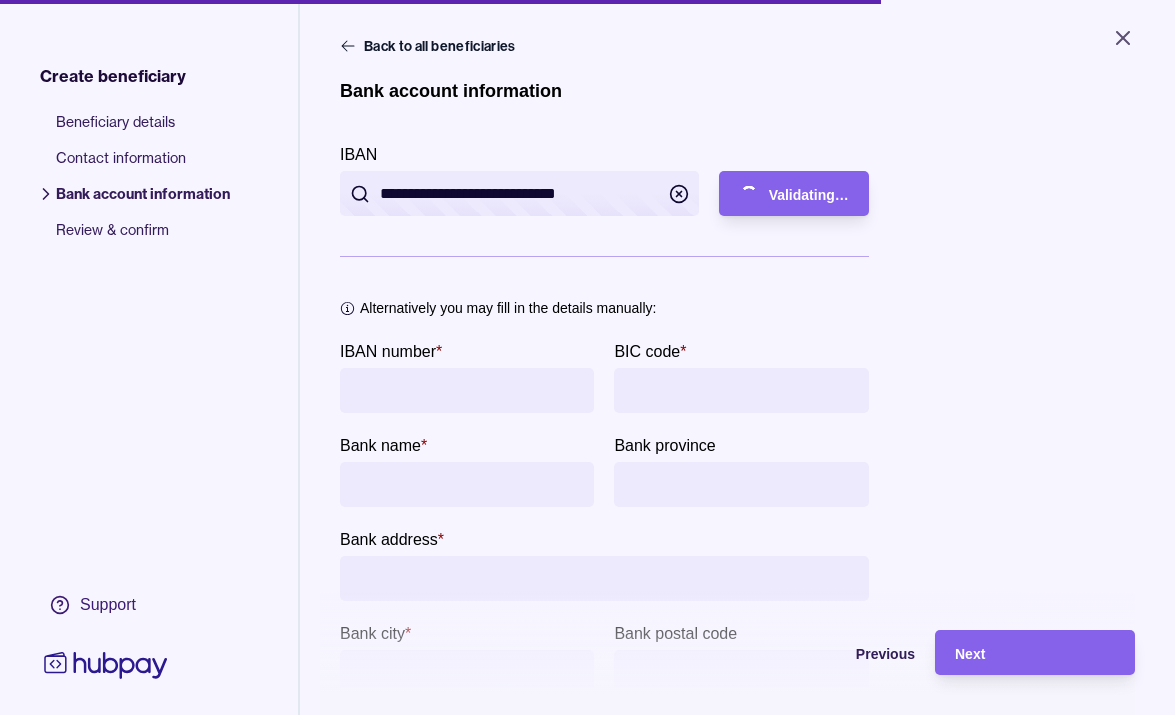 type on "**********" 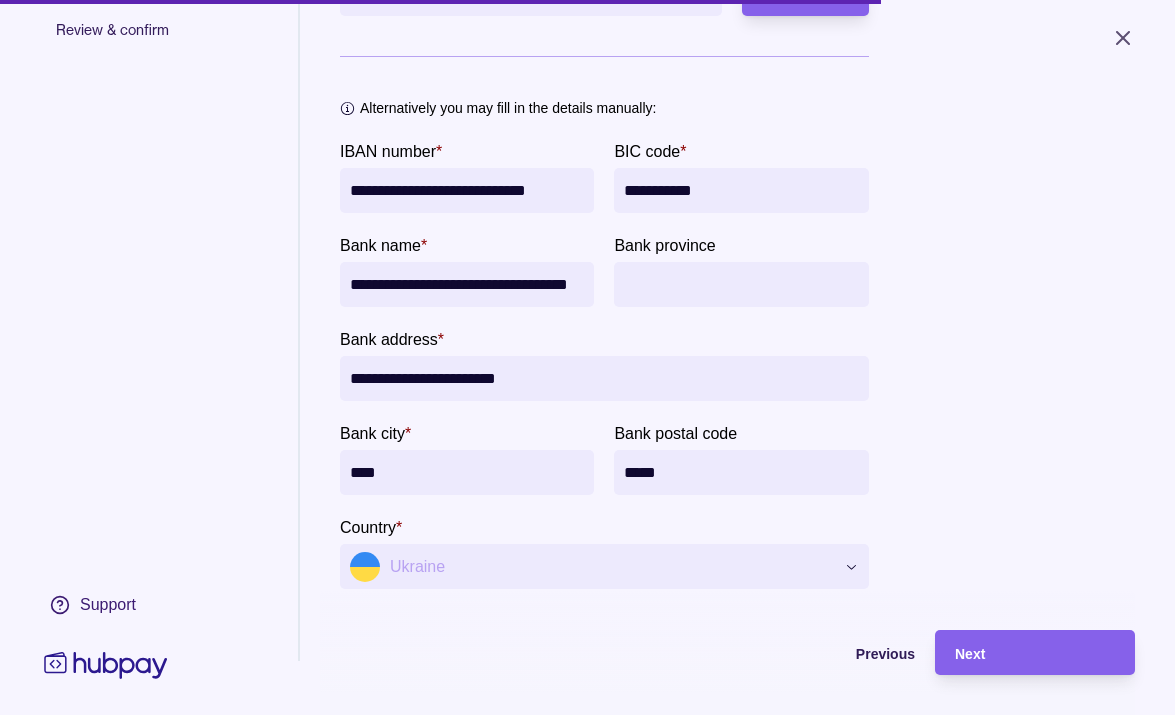 scroll, scrollTop: 227, scrollLeft: 0, axis: vertical 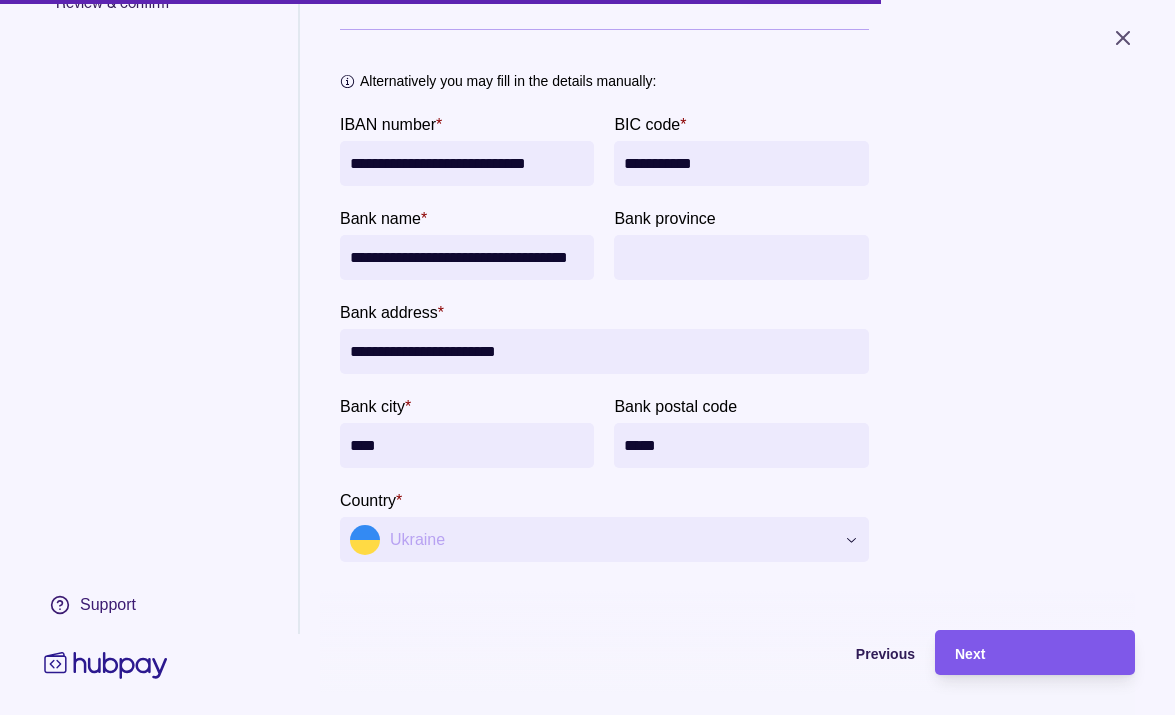 click on "Next" at bounding box center (1035, 653) 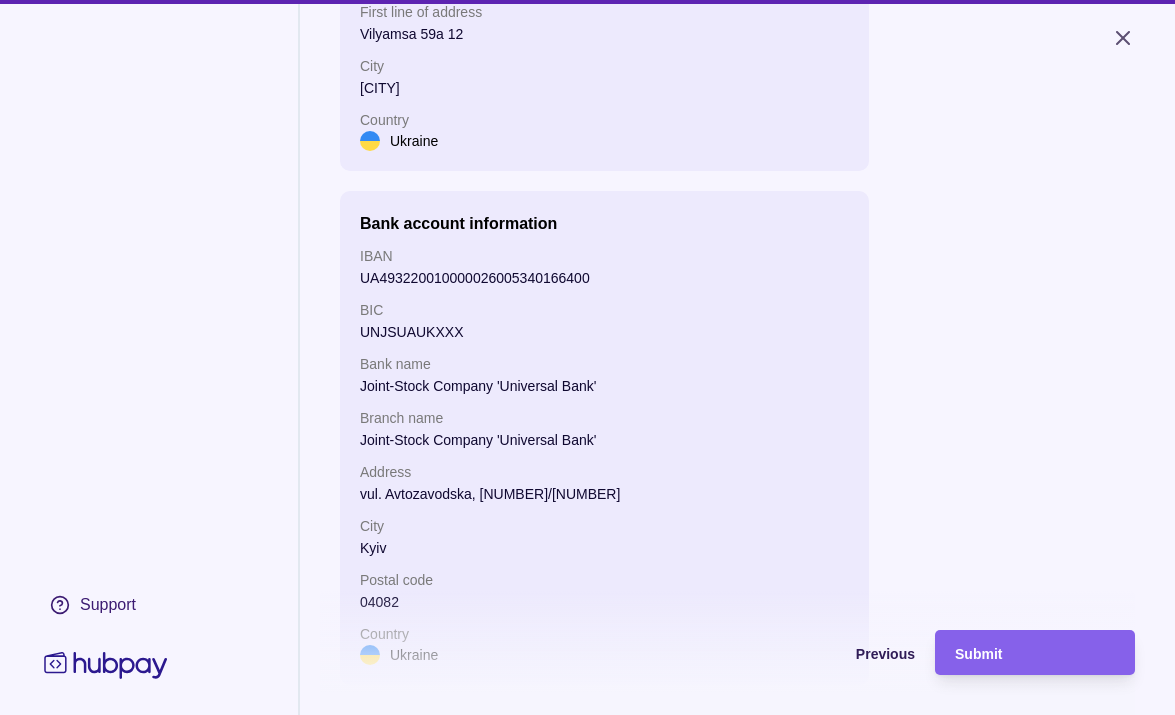scroll, scrollTop: 505, scrollLeft: 0, axis: vertical 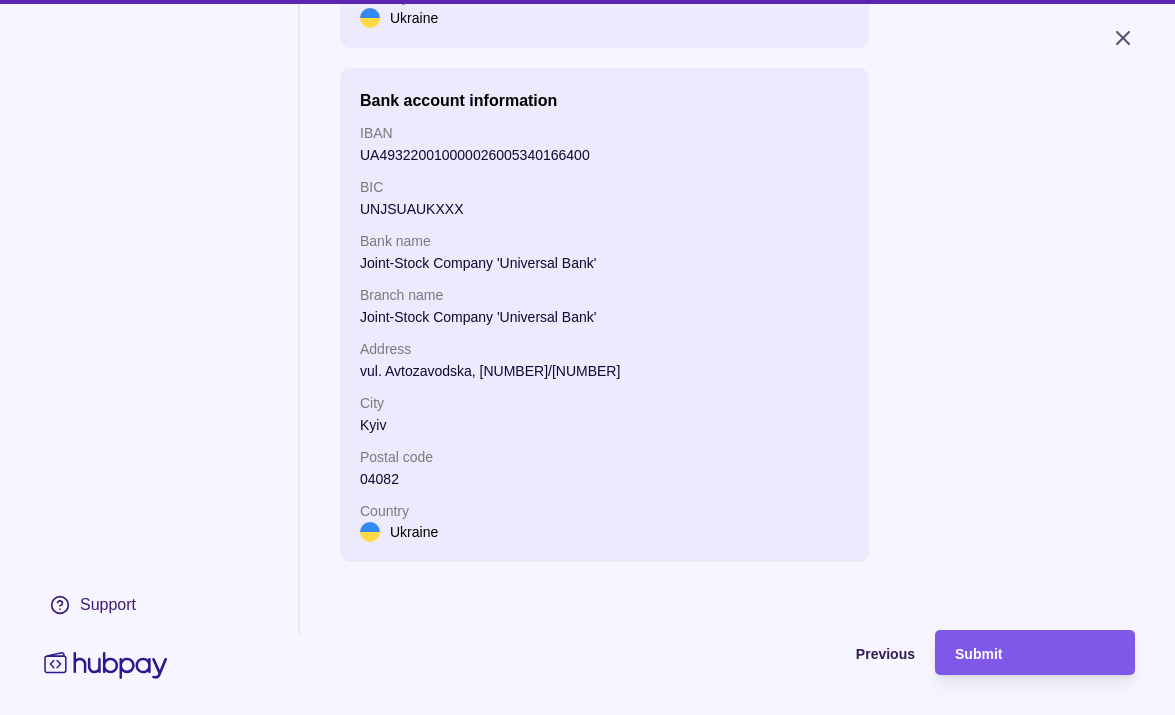 click on "Submit" at bounding box center (1035, 653) 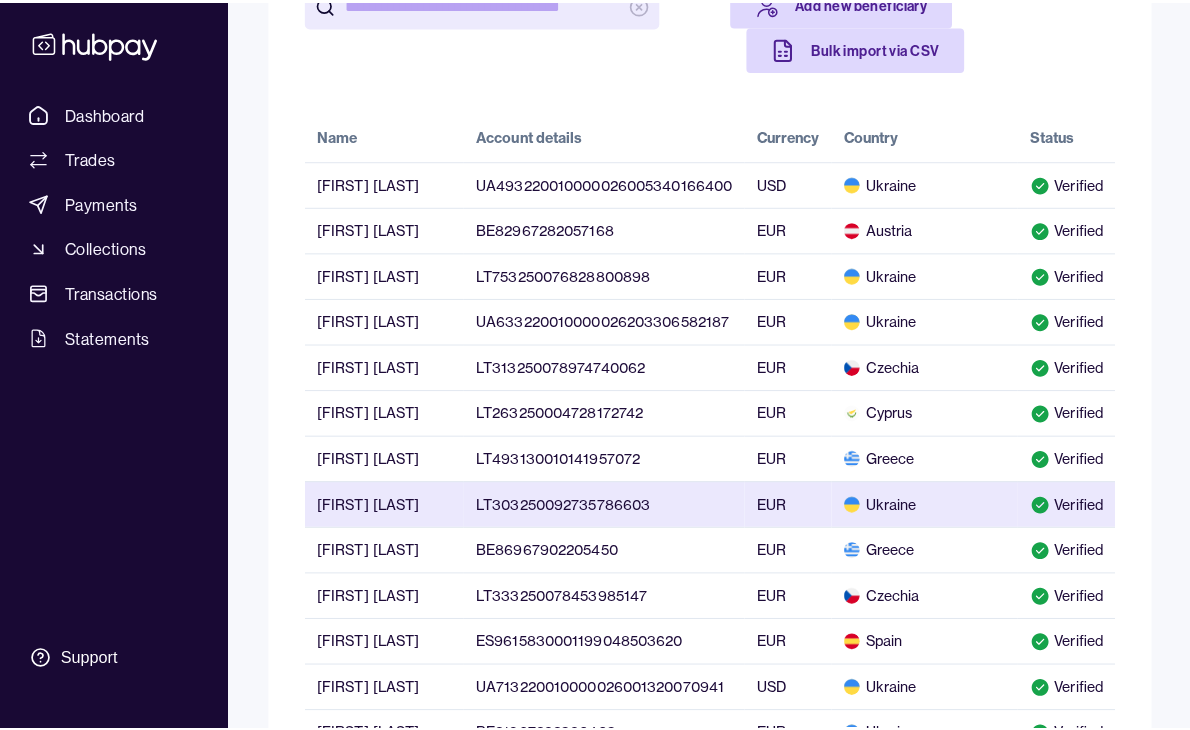 scroll, scrollTop: 300, scrollLeft: 0, axis: vertical 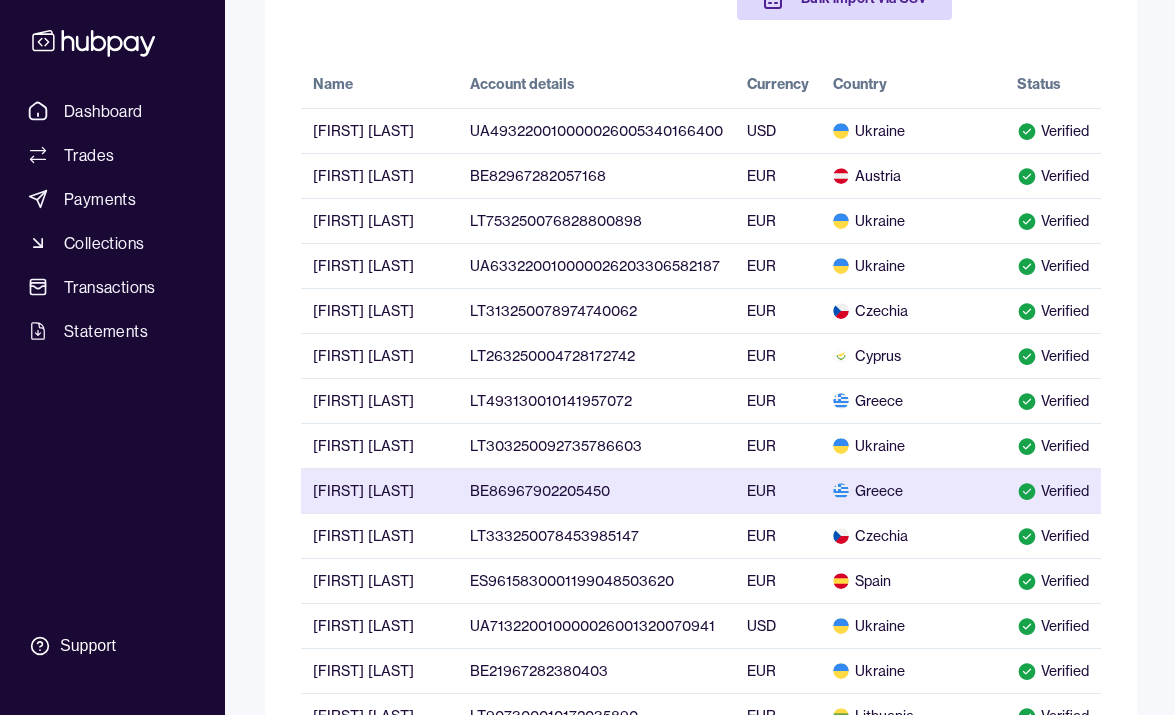click on "BE86967902205450" at bounding box center (596, 490) 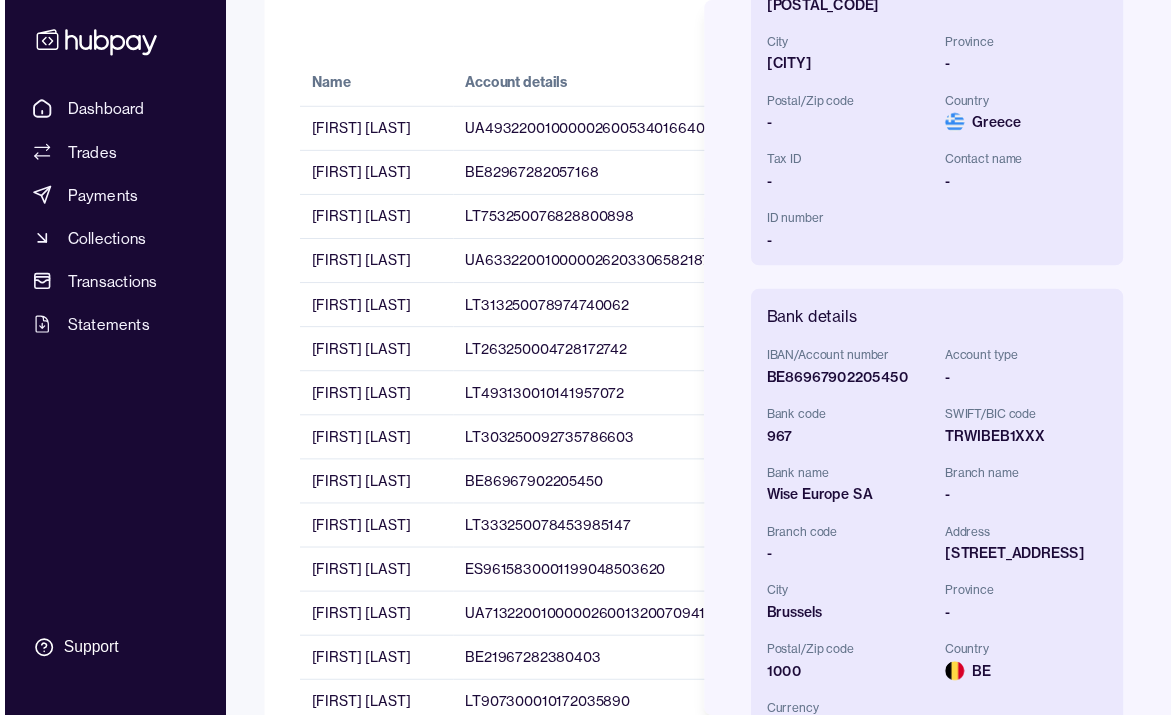 scroll, scrollTop: 300, scrollLeft: 0, axis: vertical 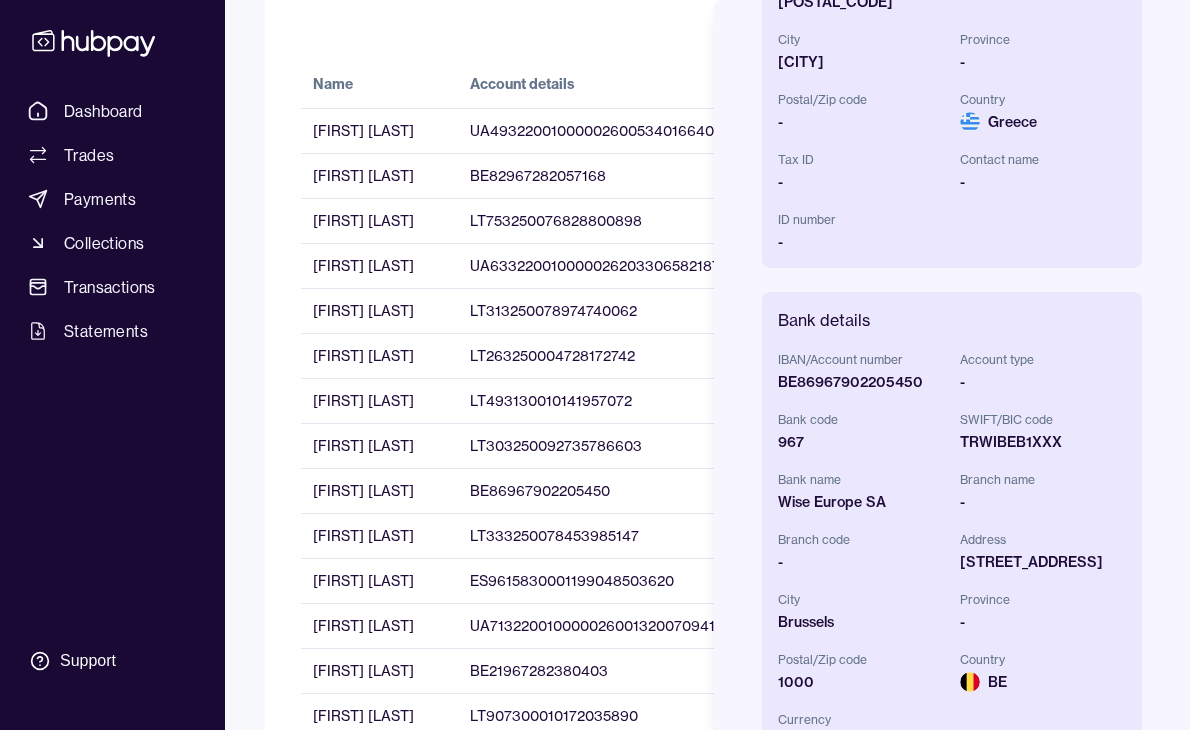click on "BE86967902205450" at bounding box center [861, 382] 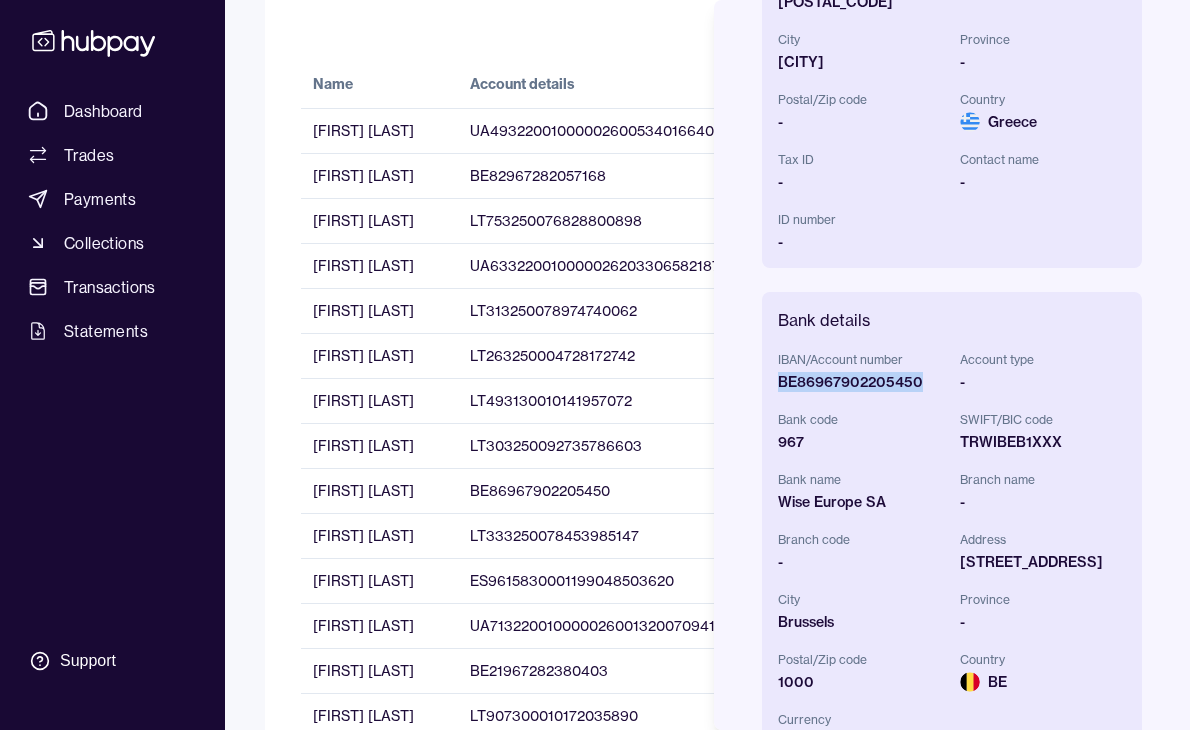 click on "BE86967902205450" at bounding box center [861, 382] 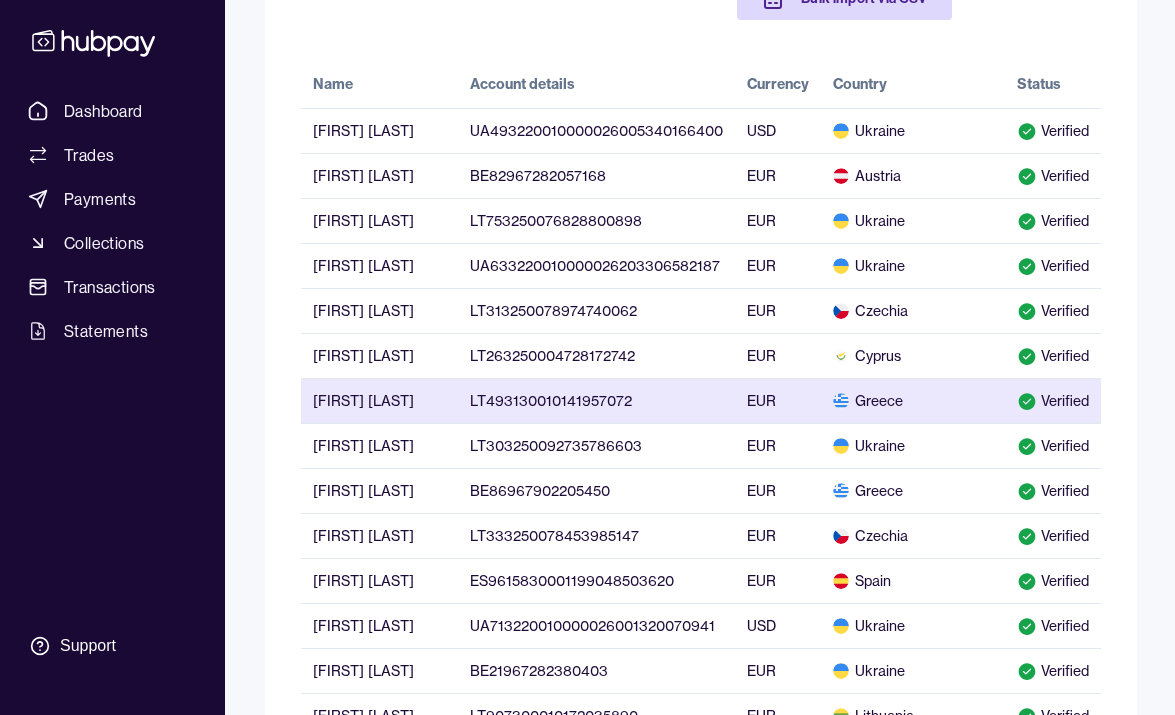 click on "[FIRST] [LAST]" at bounding box center (379, 400) 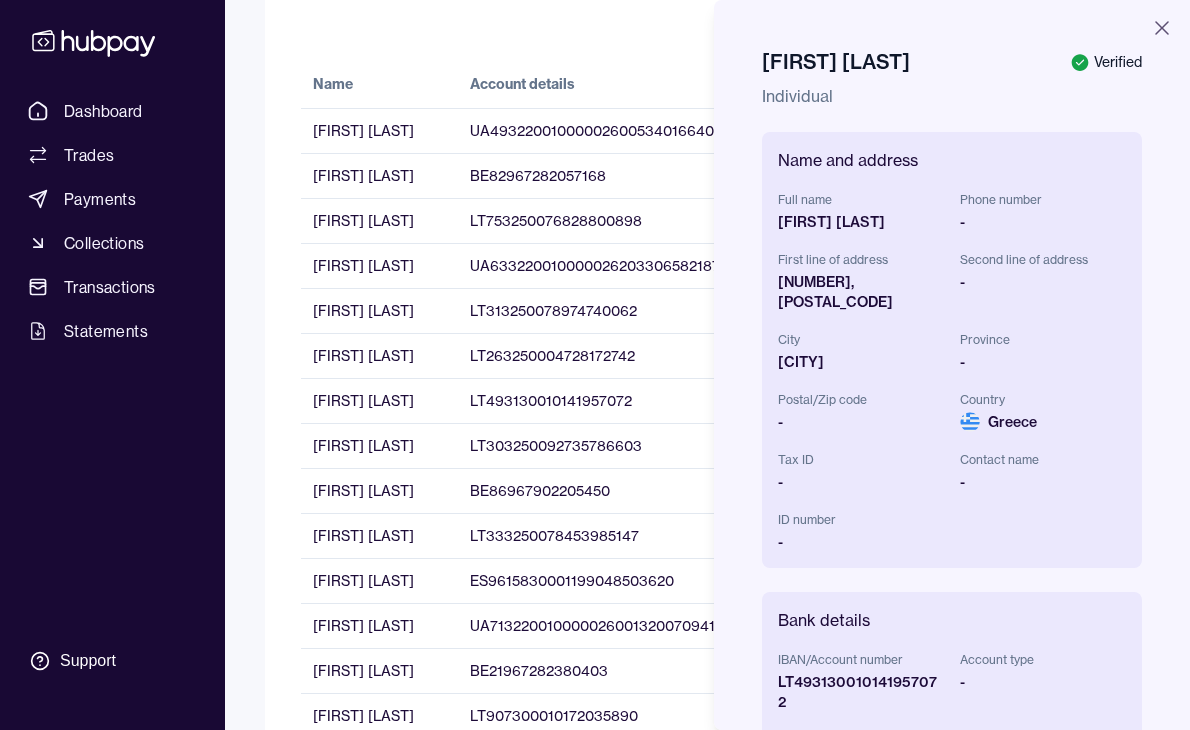 click on "LT493130010141957072" at bounding box center (861, 692) 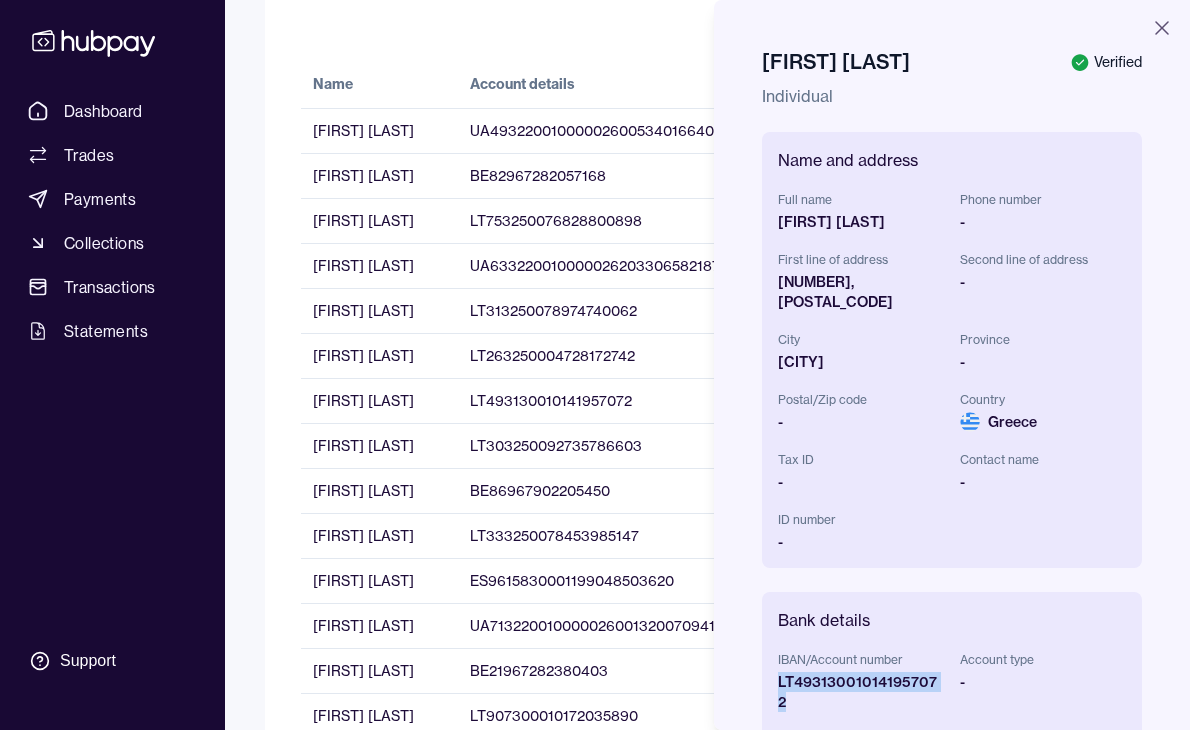 click on "LT493130010141957072" at bounding box center (861, 692) 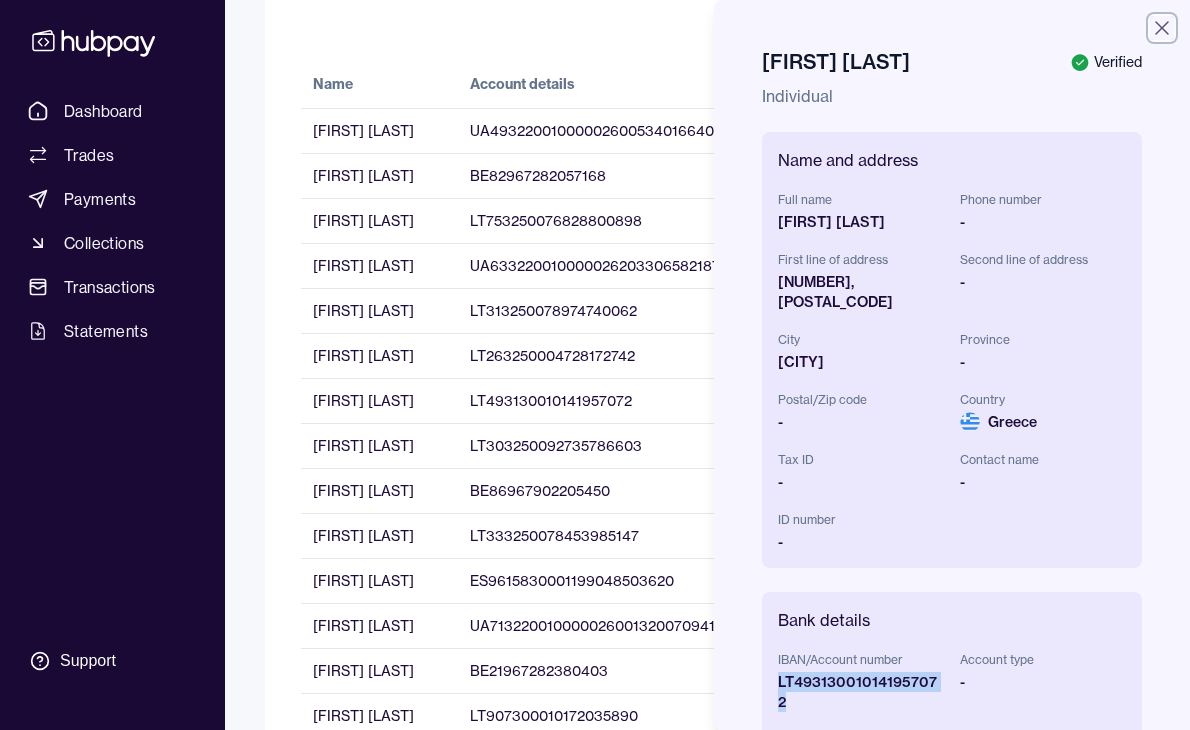 click 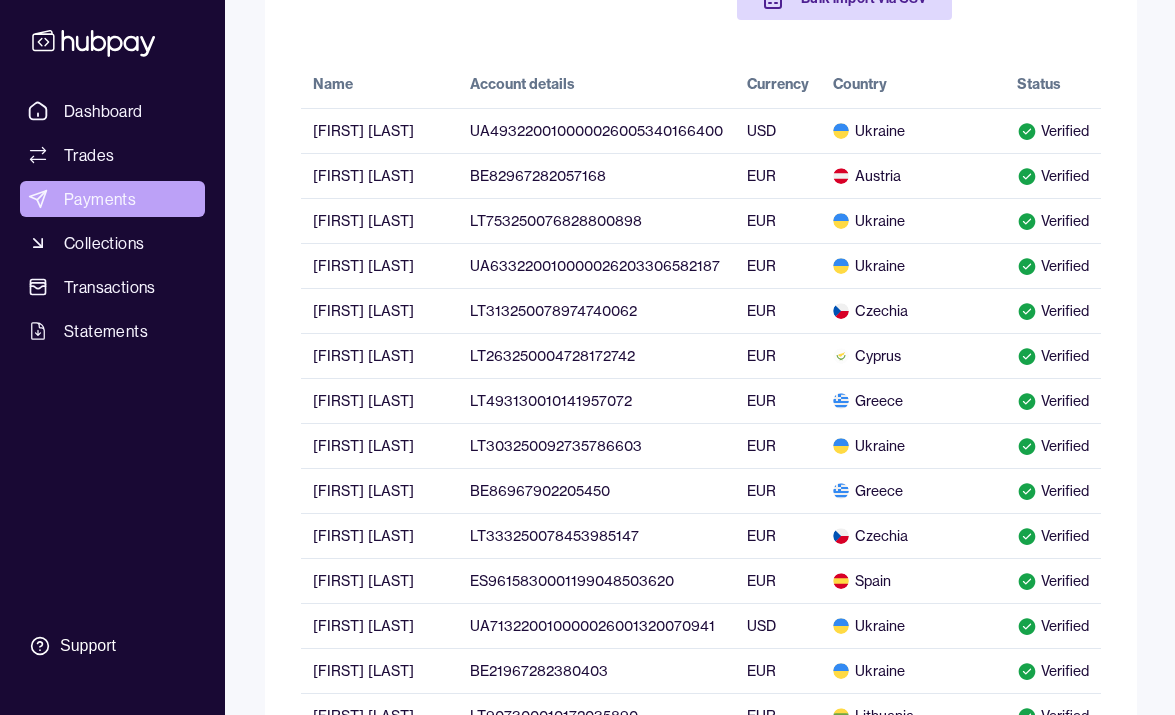 click on "Payments" at bounding box center [100, 199] 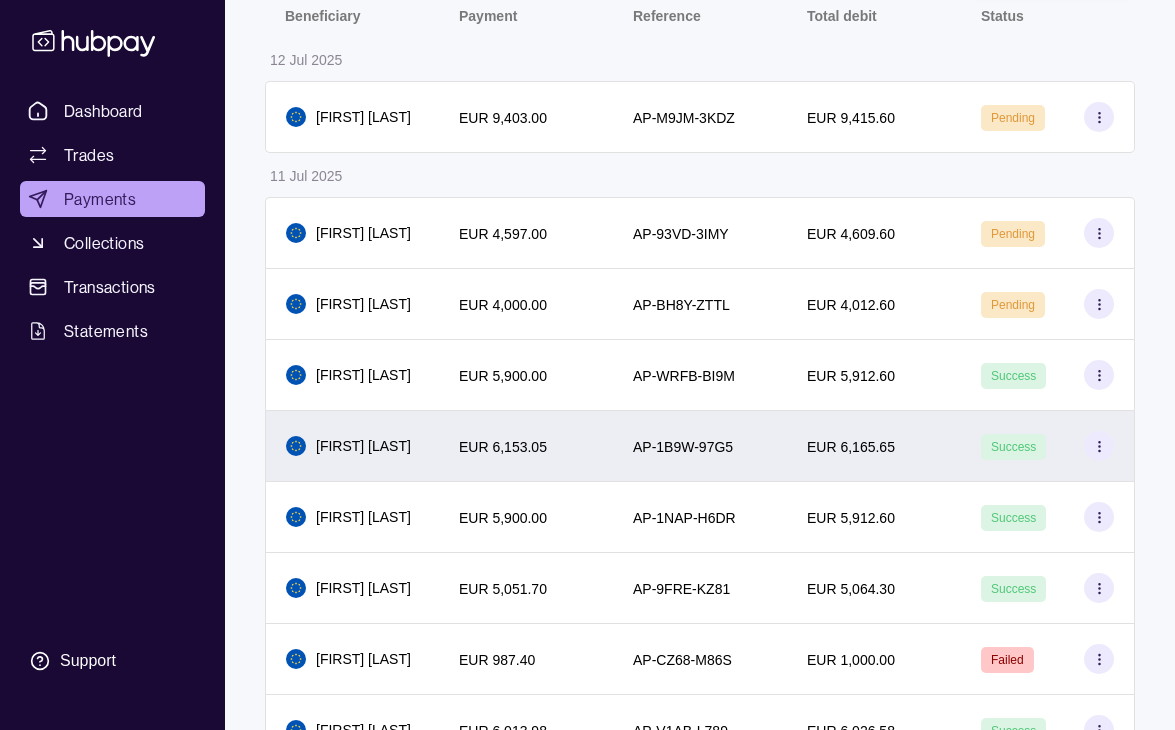 scroll, scrollTop: 500, scrollLeft: 0, axis: vertical 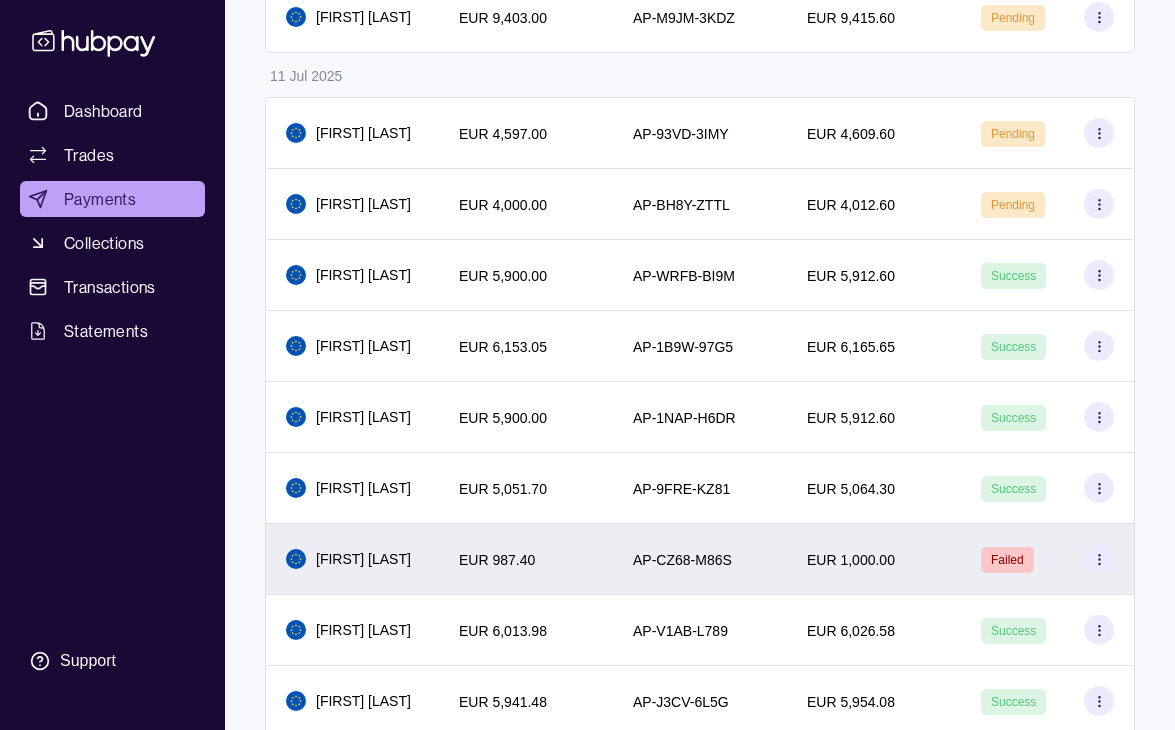 click on "EUR 987.40" at bounding box center (526, 559) 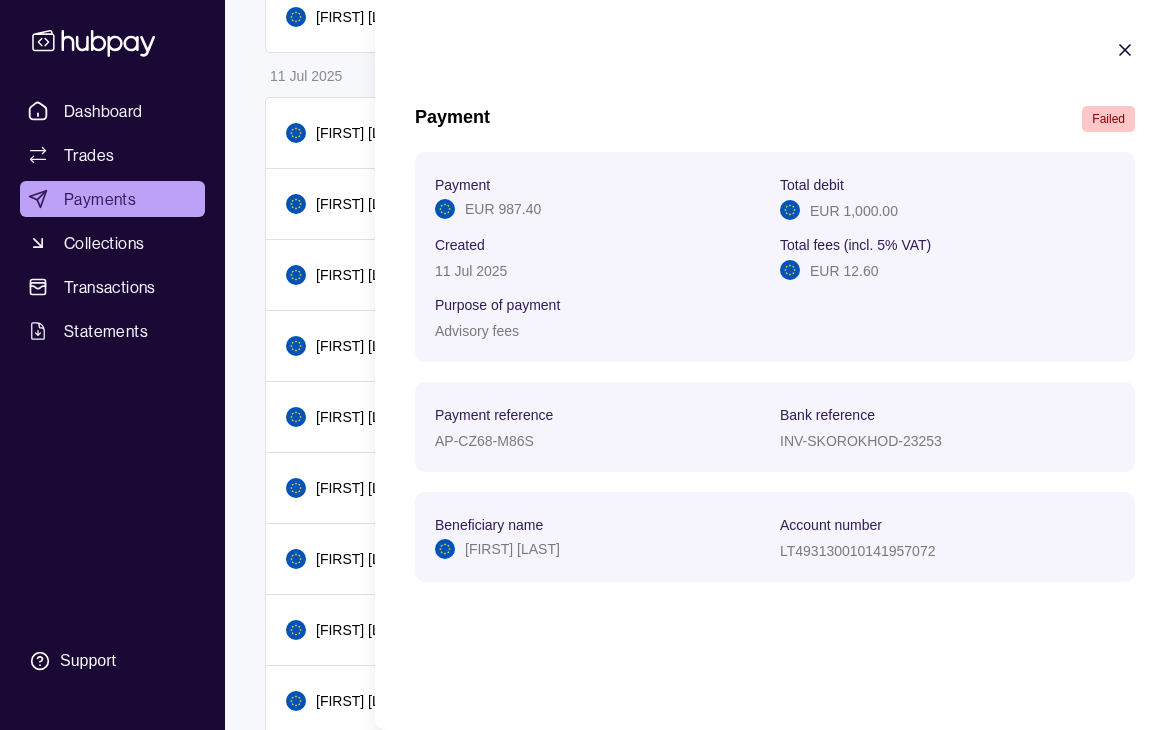 click 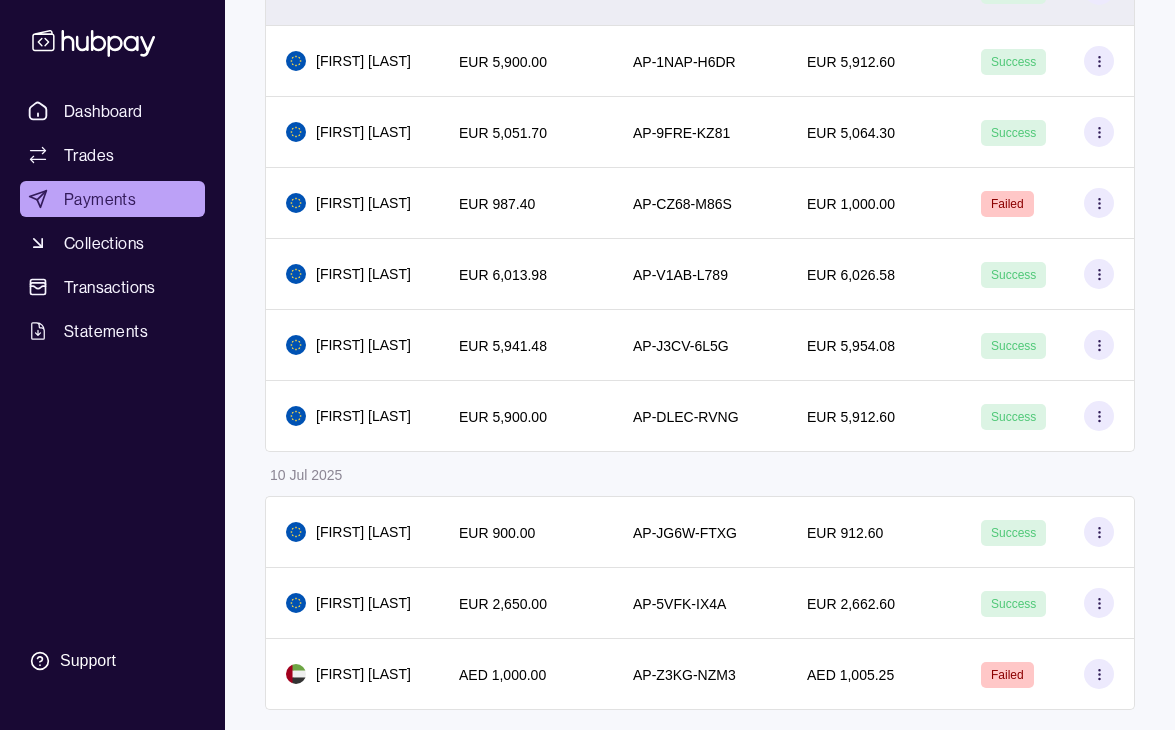 scroll, scrollTop: 900, scrollLeft: 0, axis: vertical 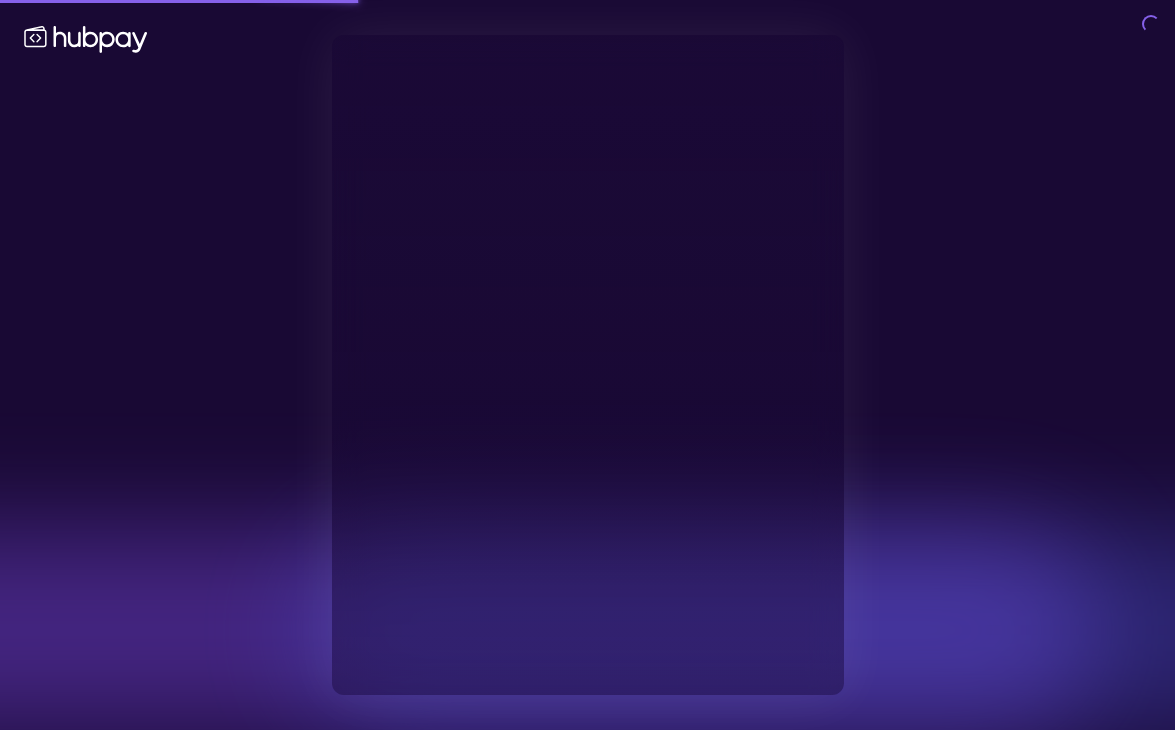 type on "**********" 